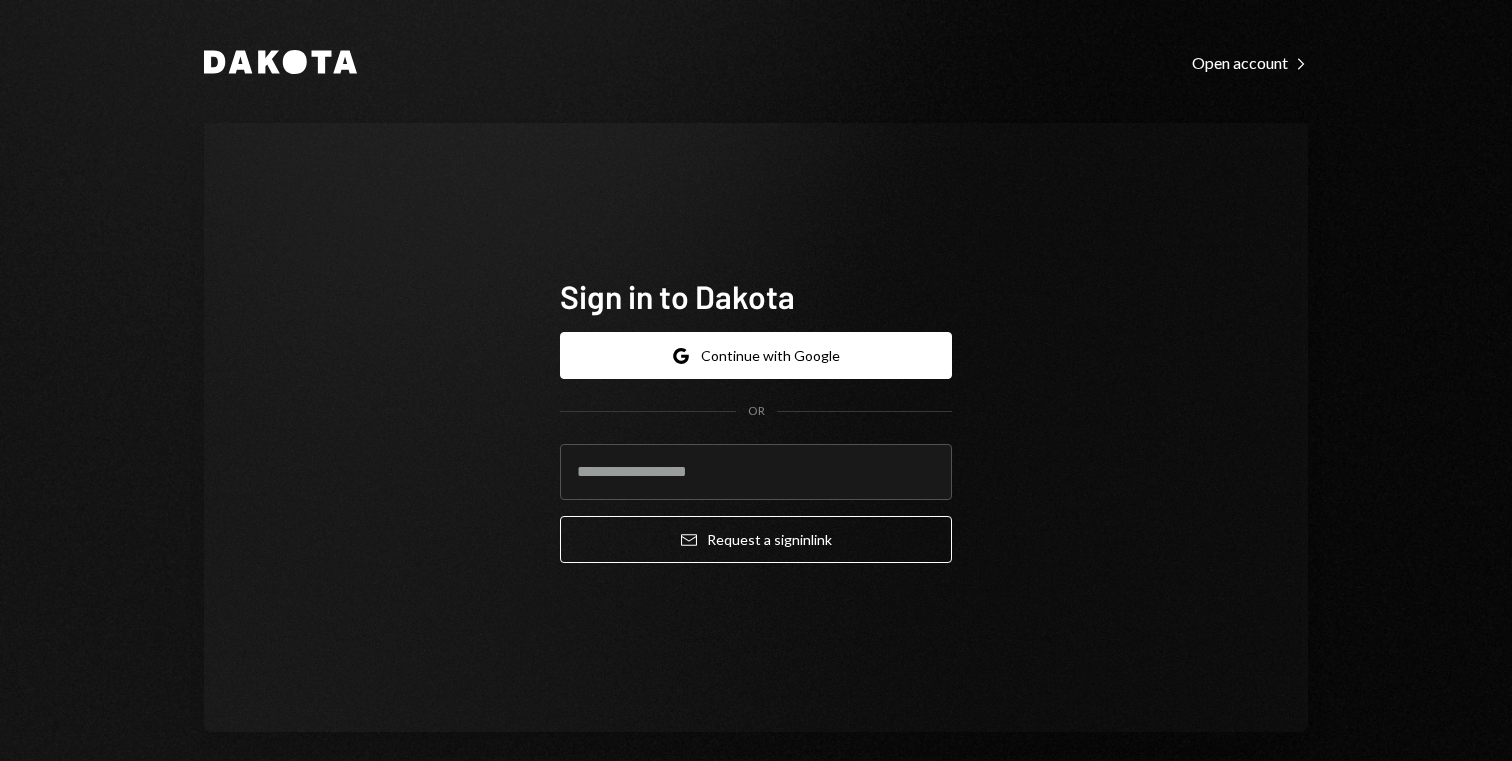 scroll, scrollTop: 0, scrollLeft: 0, axis: both 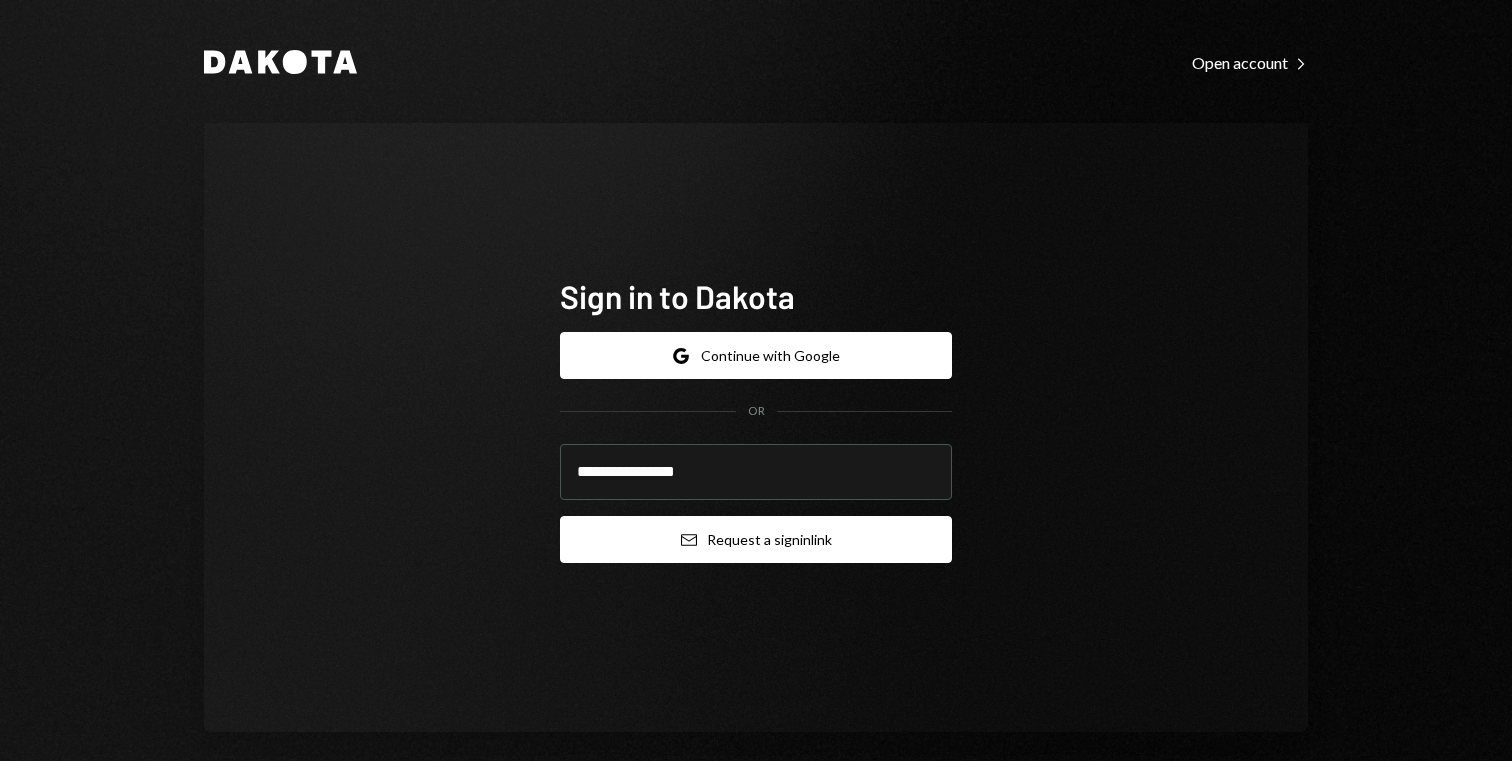 click on "Email Request a sign  in  link" at bounding box center [756, 539] 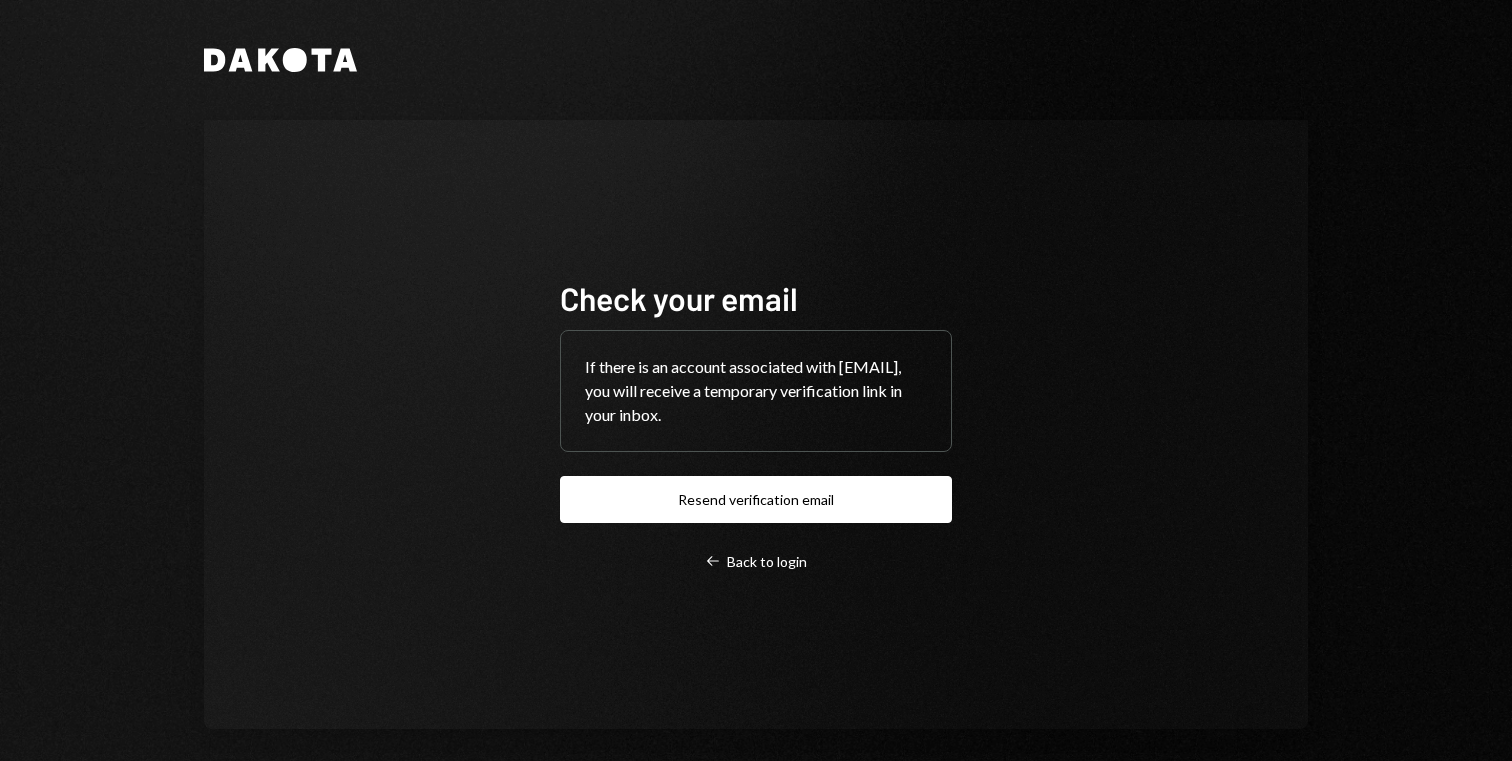 click on "Check your email If there is an account associated with archie@vrizi.com, you will
receive a temporary verification link in your inbox. Resend verification email Left Arrow Back to login" at bounding box center (756, 424) 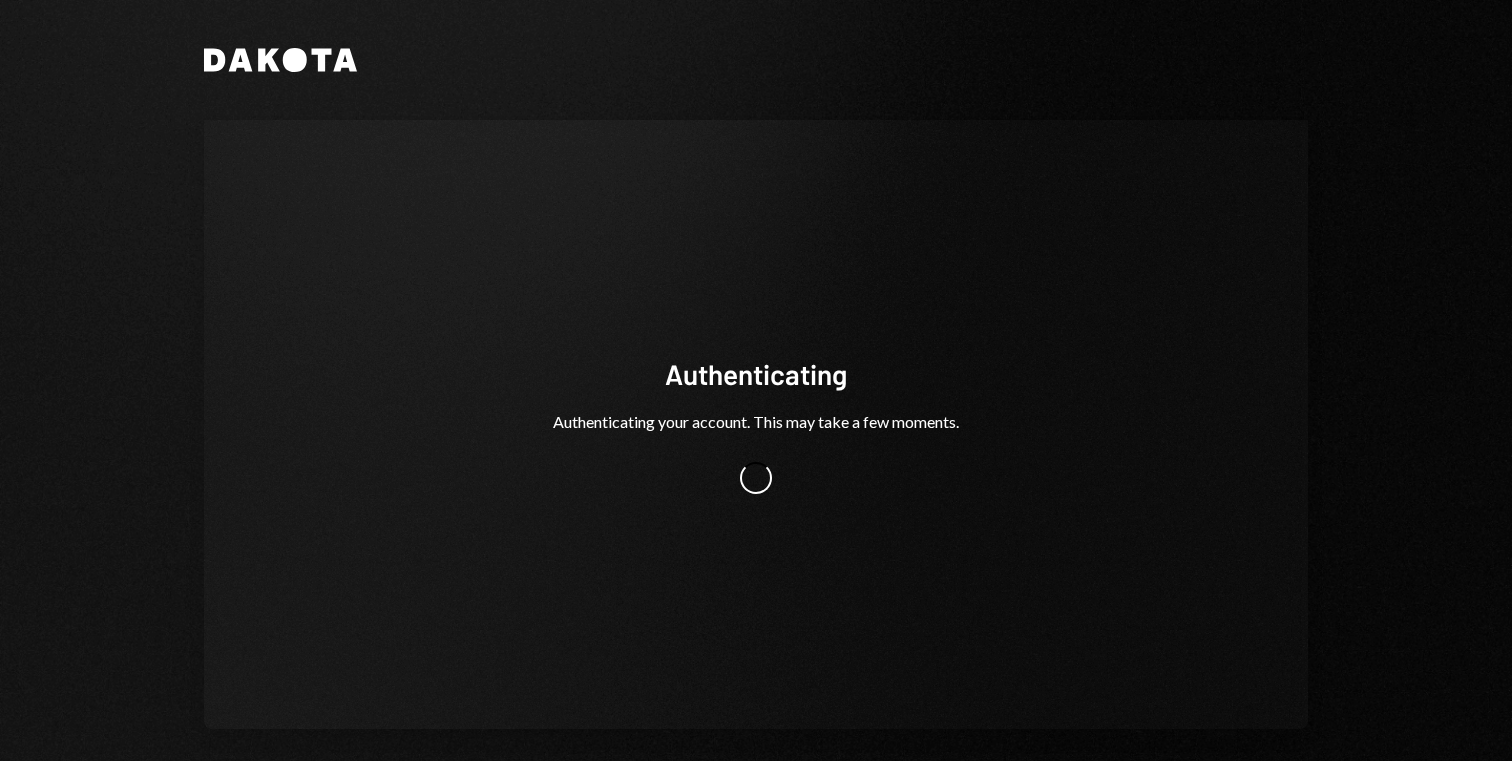 scroll, scrollTop: 0, scrollLeft: 0, axis: both 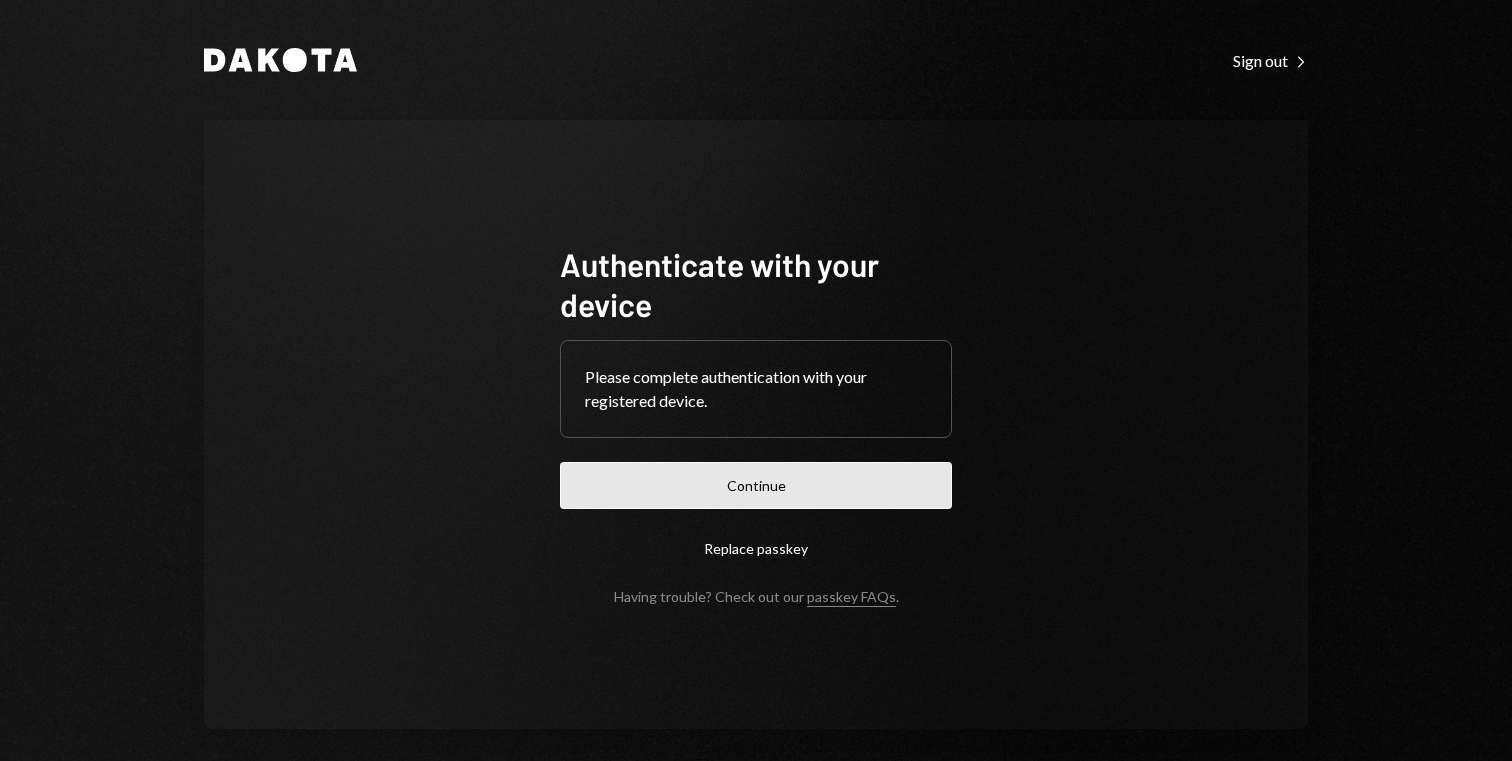 click on "Continue" at bounding box center [756, 485] 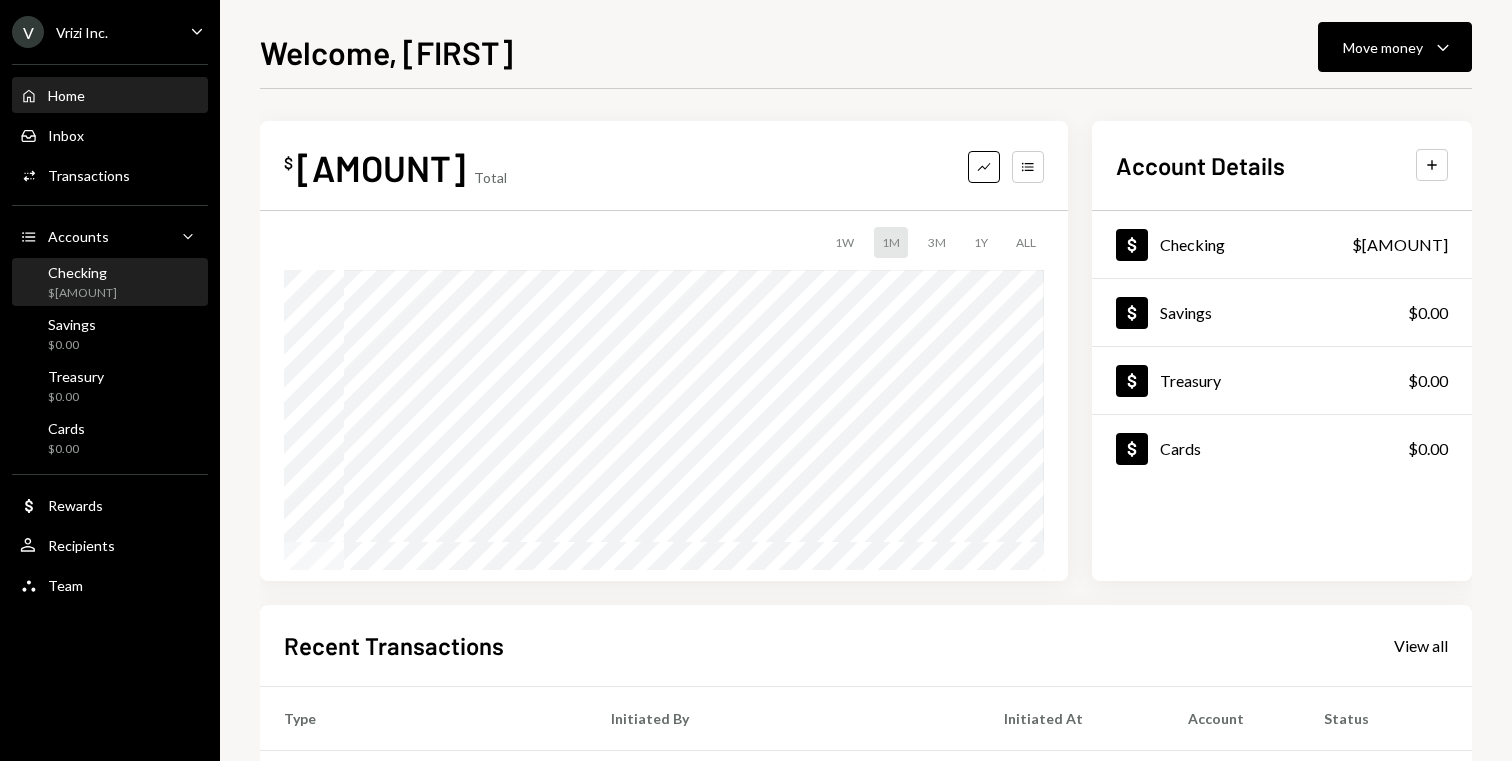 click on "Checking $[AMOUNT]" at bounding box center [110, 283] 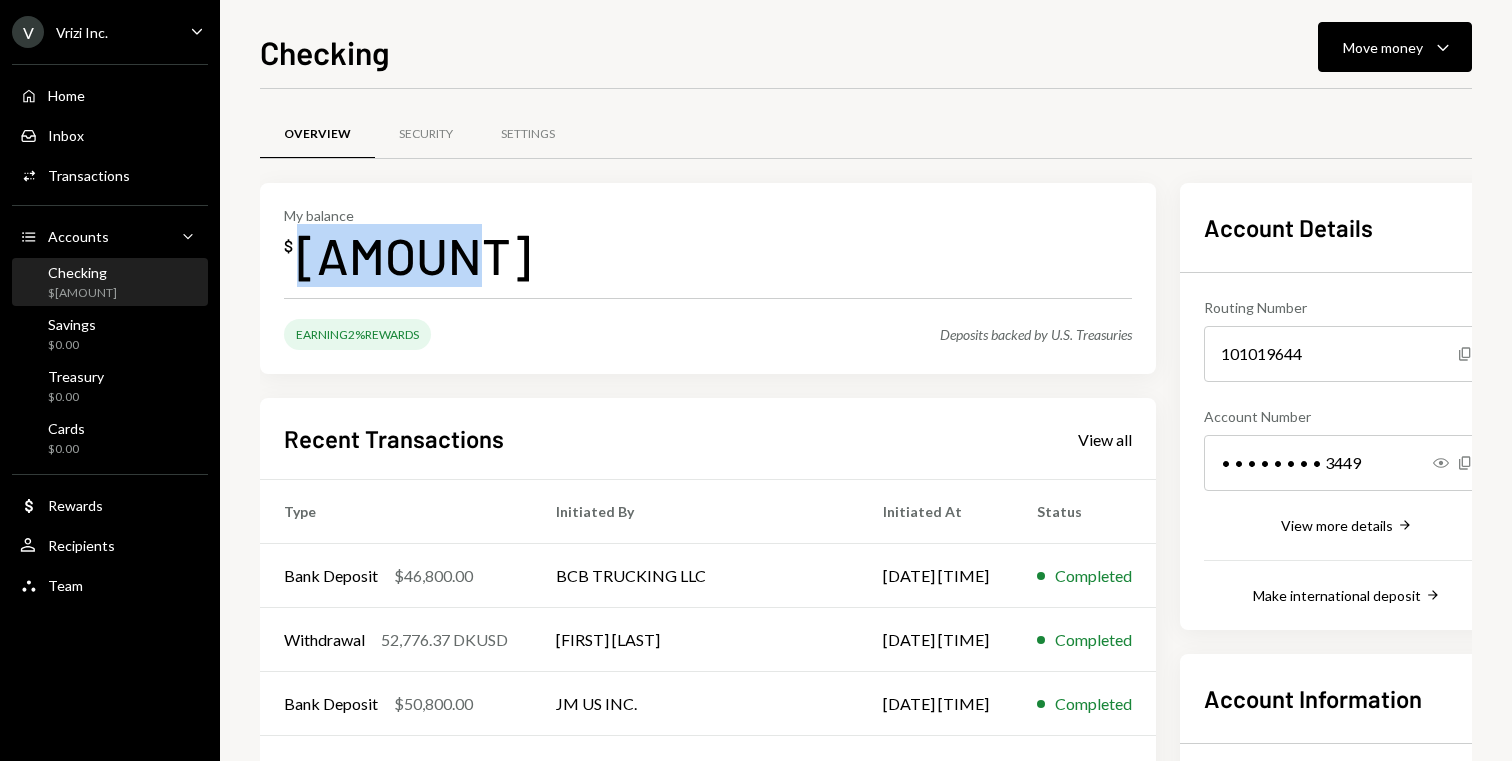 drag, startPoint x: 308, startPoint y: 250, endPoint x: 442, endPoint y: 245, distance: 134.09325 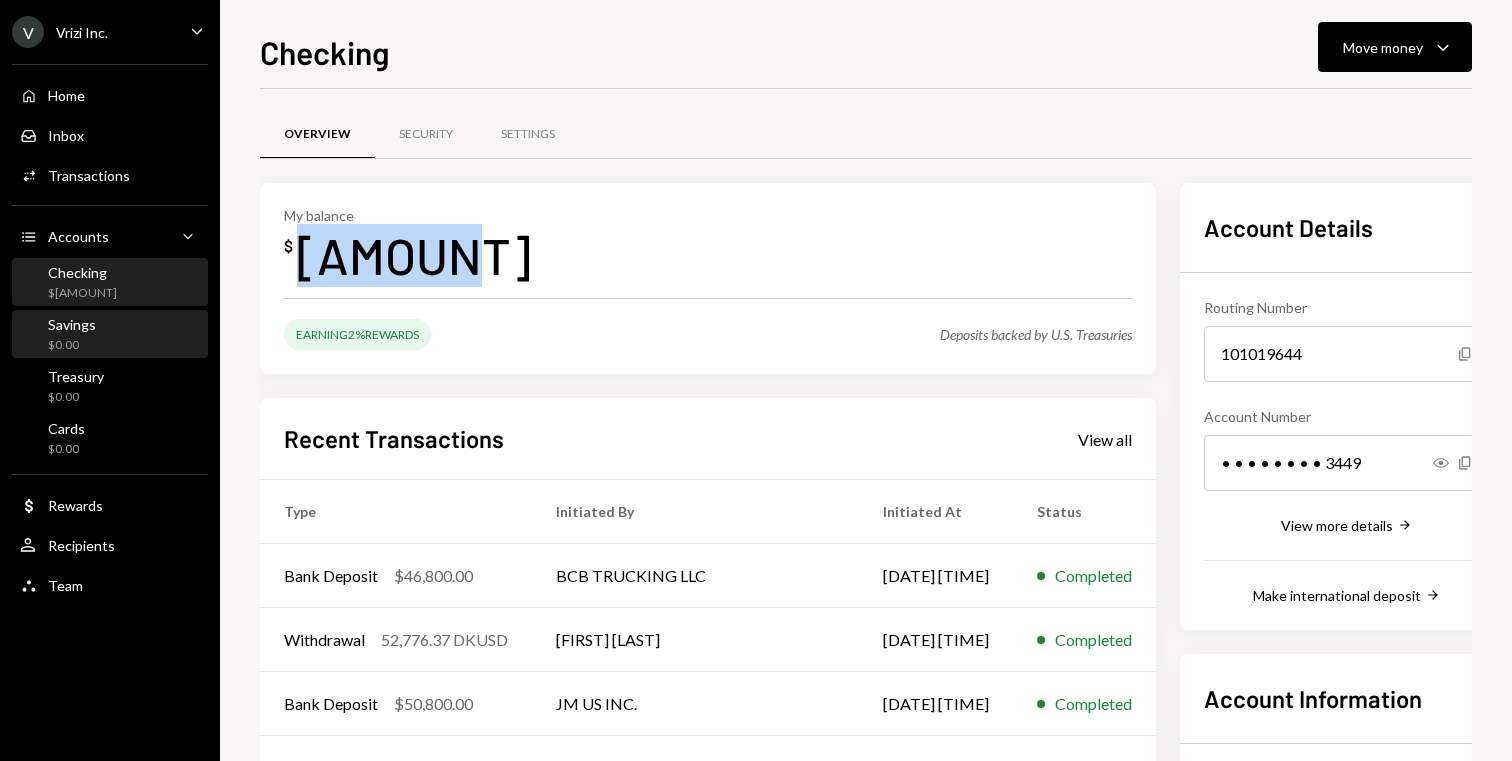 click on "Savings $0.00" at bounding box center (110, 335) 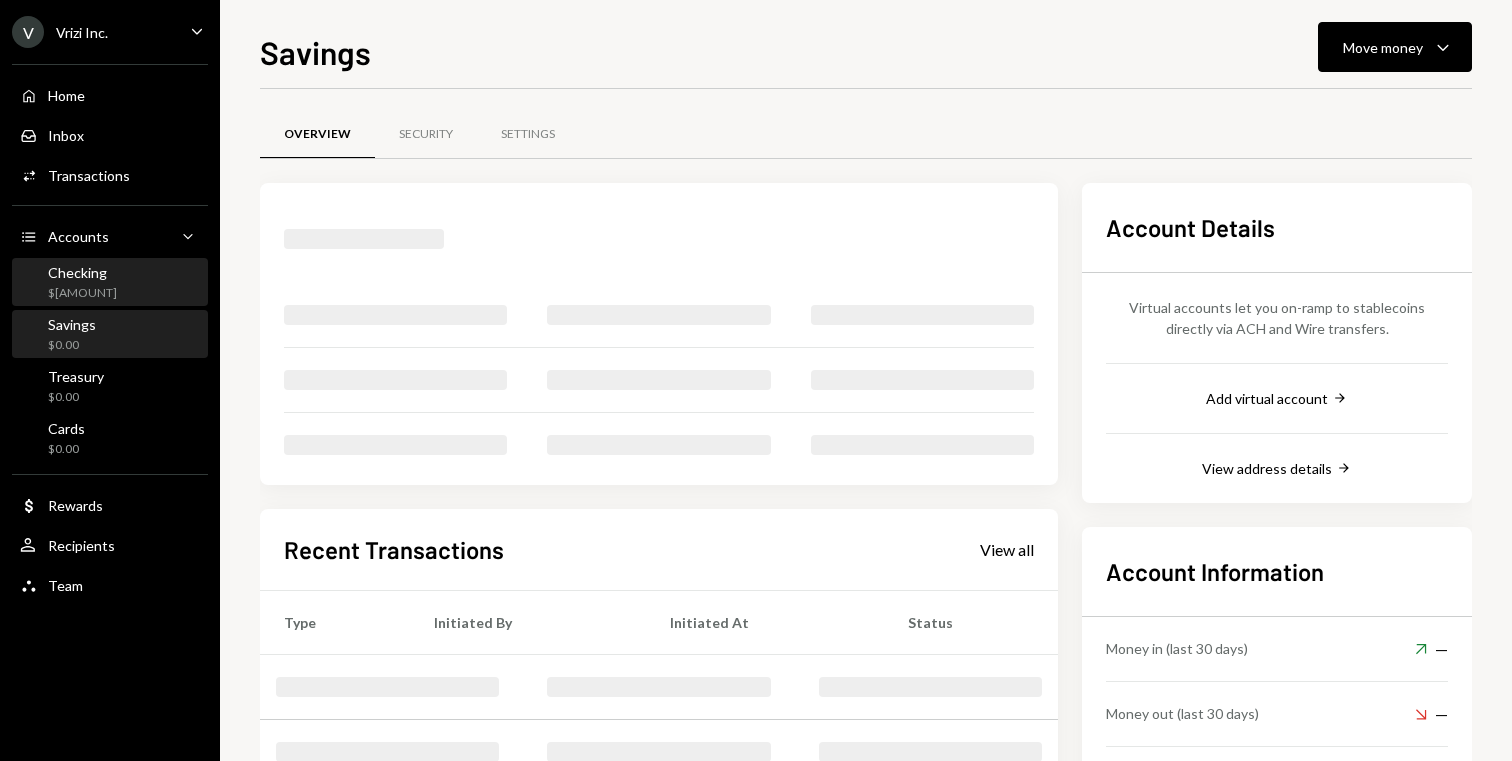click on "Checking $[AMOUNT]" at bounding box center (110, 283) 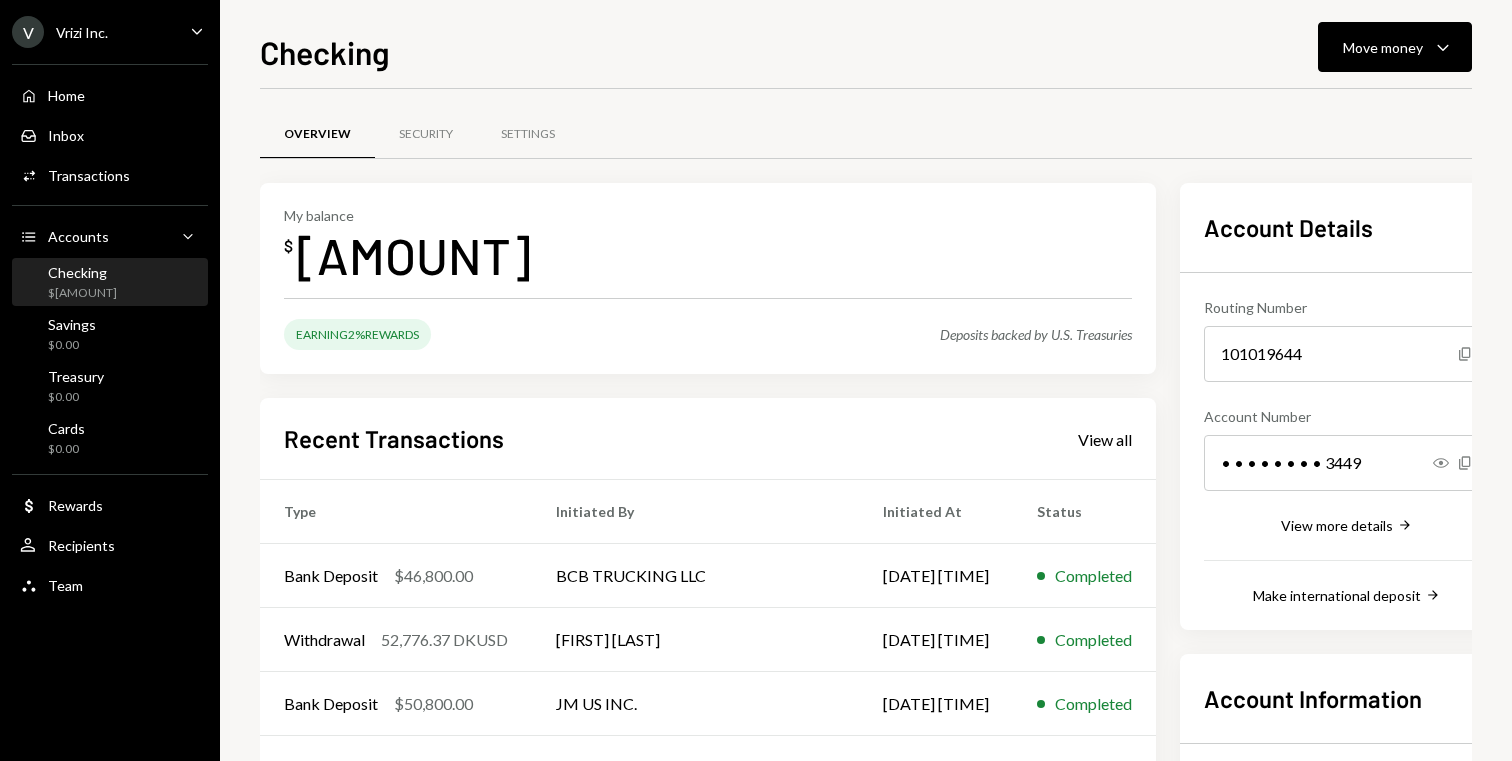 click on "Checking $[AMOUNT]" at bounding box center [110, 283] 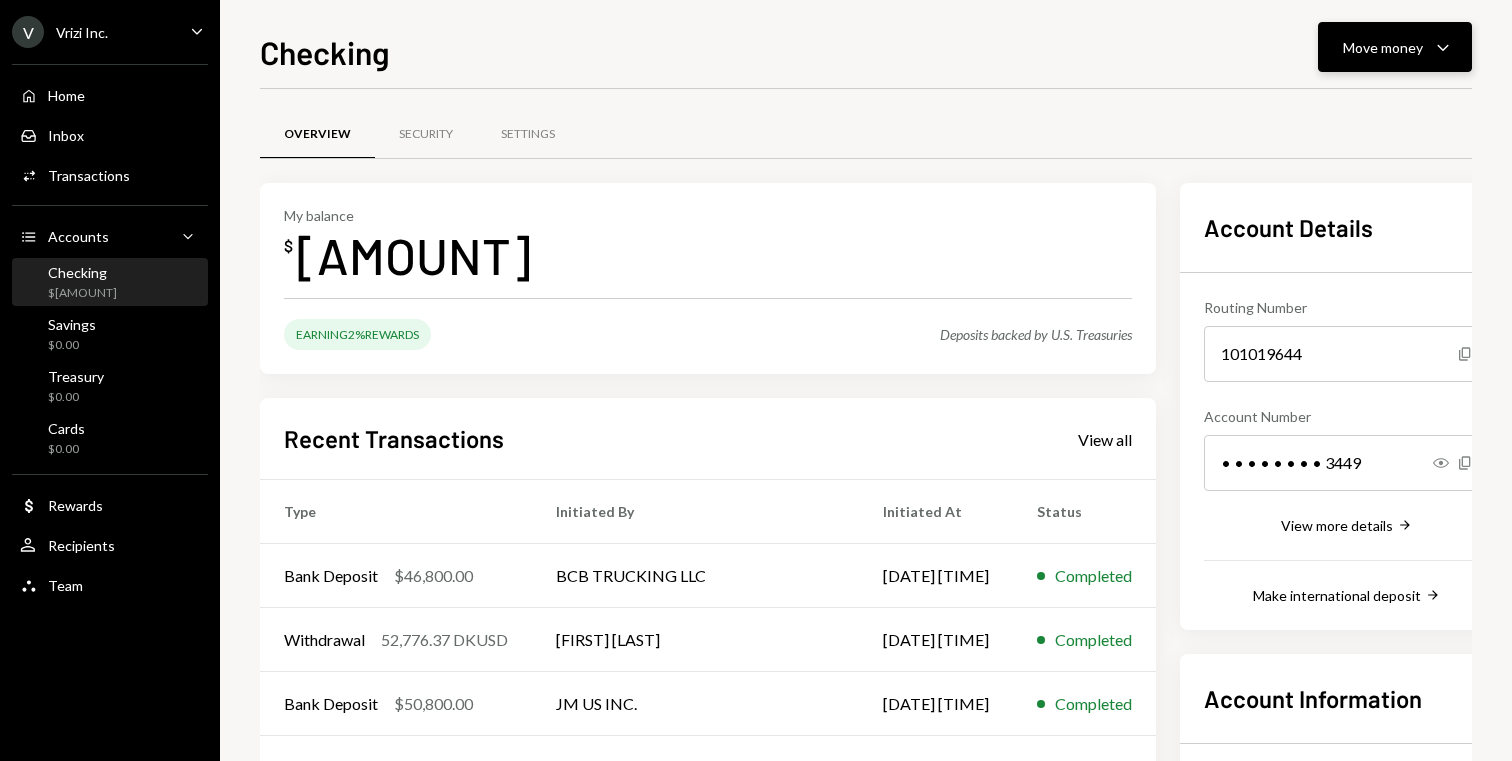 click on "Move money" at bounding box center (1383, 47) 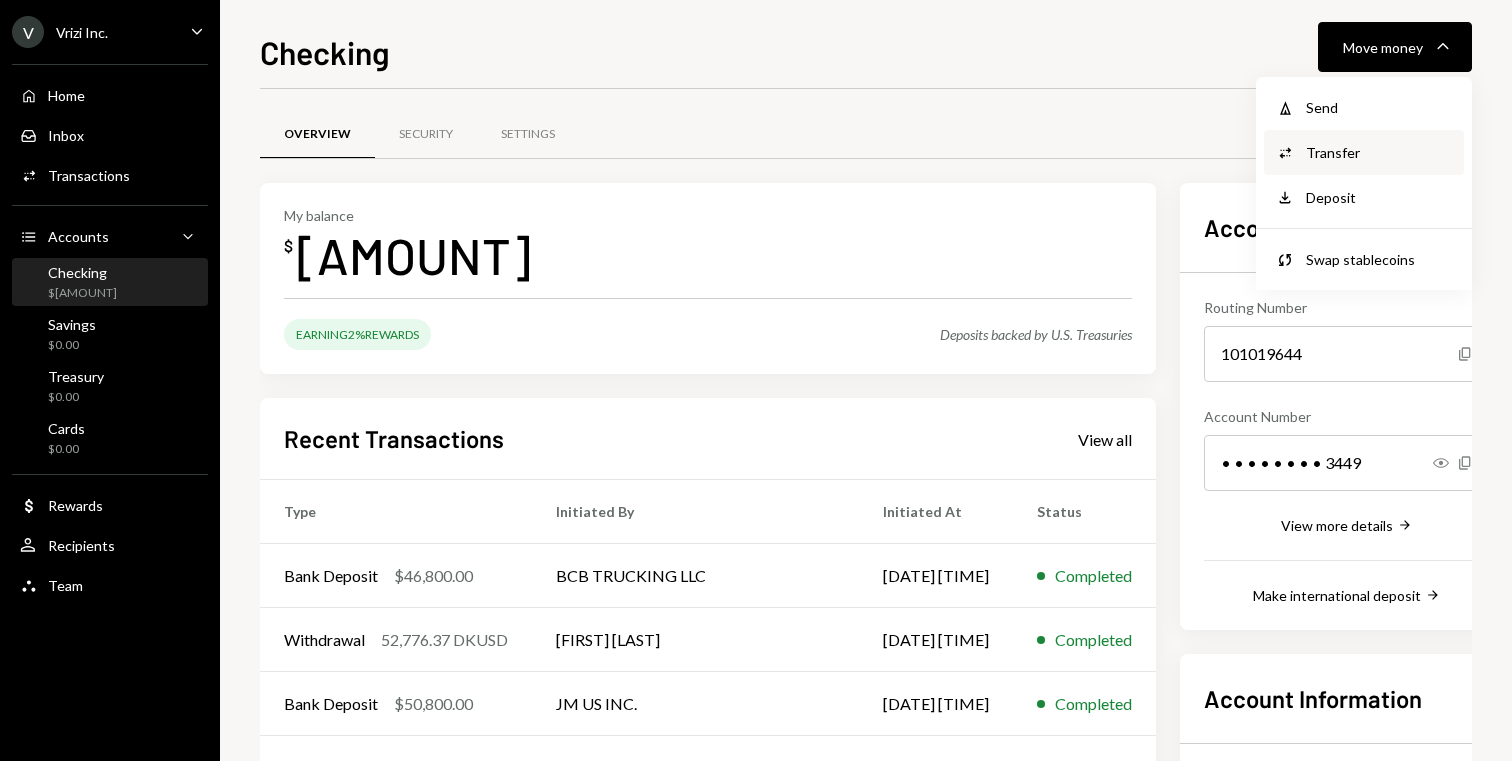 click on "Convert Transfer" at bounding box center [1364, 152] 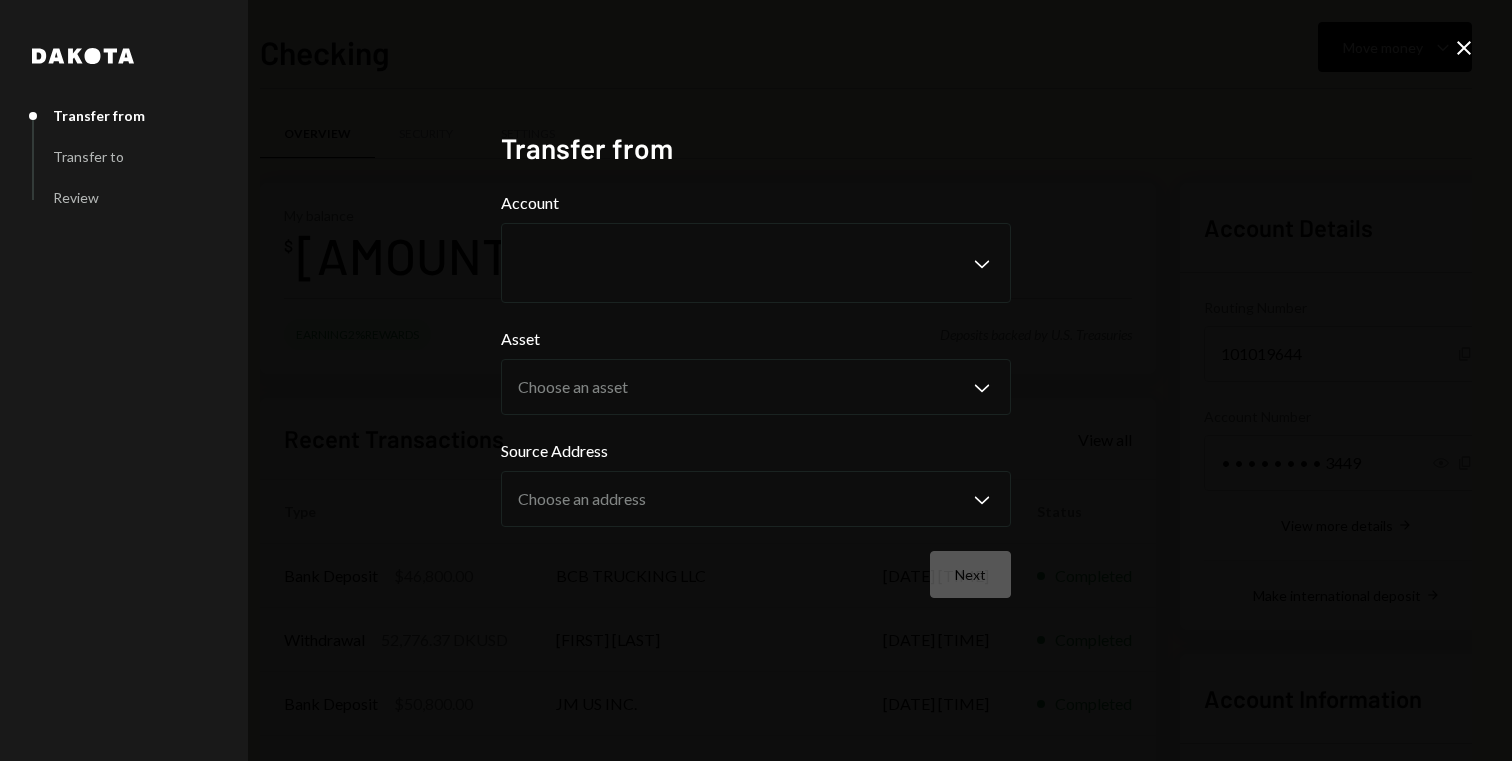 click on "Dakota Transfer from Transfer to Review Transfer from Account Chevron Down Asset Choose an asset Chevron Down Source Address Choose an address Chevron Down Next Close" at bounding box center [756, 380] 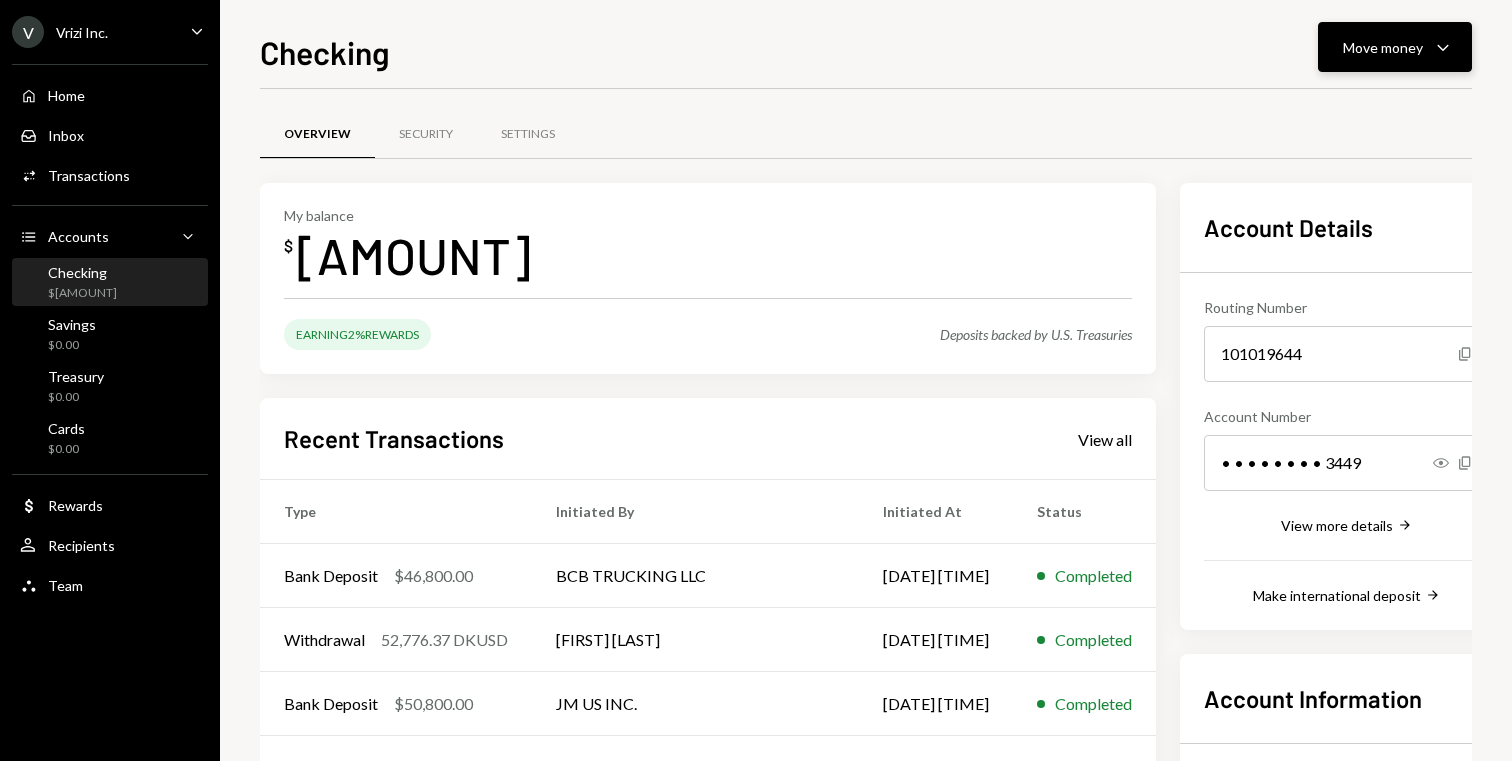 click on "Caret Down" 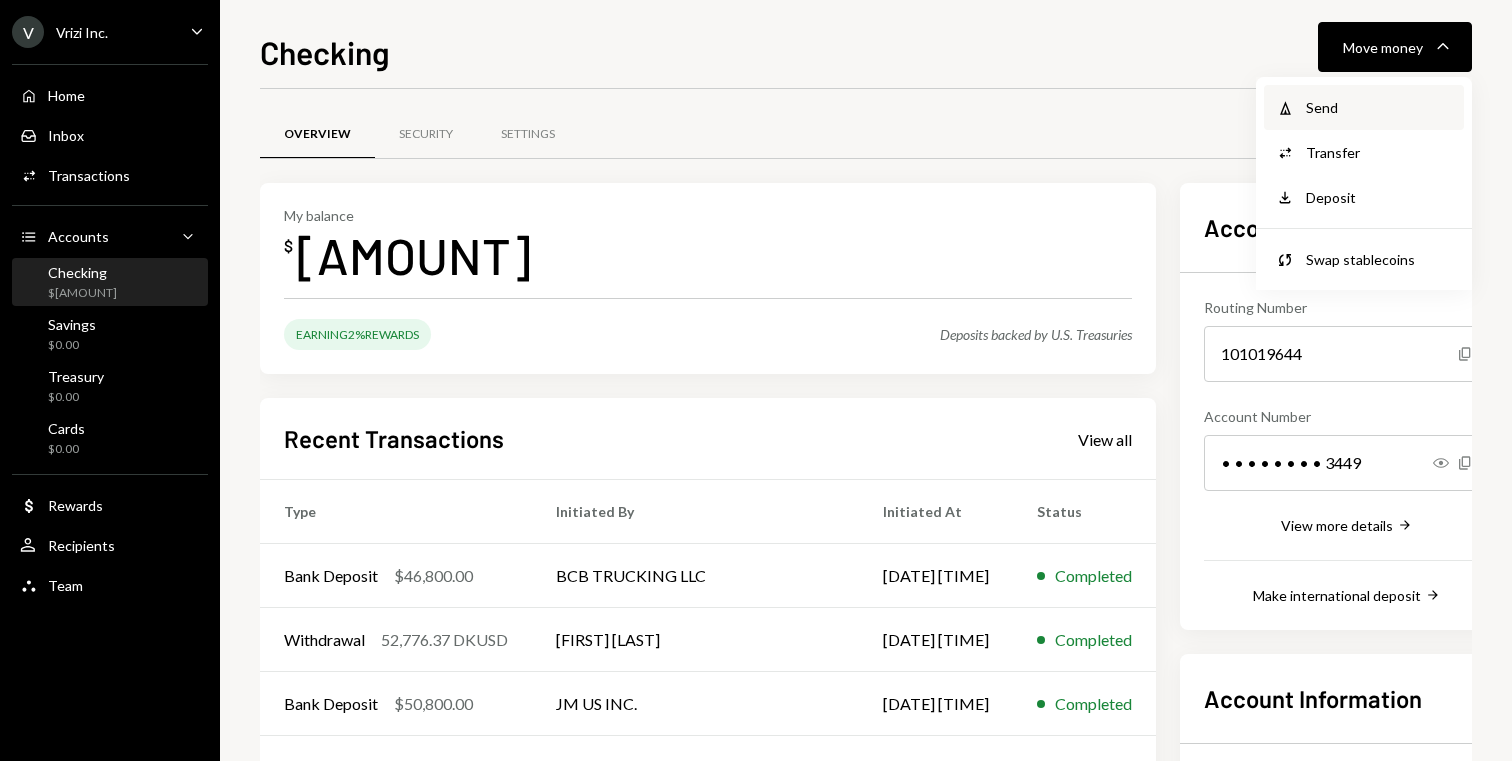 click on "Withdraw Send" at bounding box center (1364, 107) 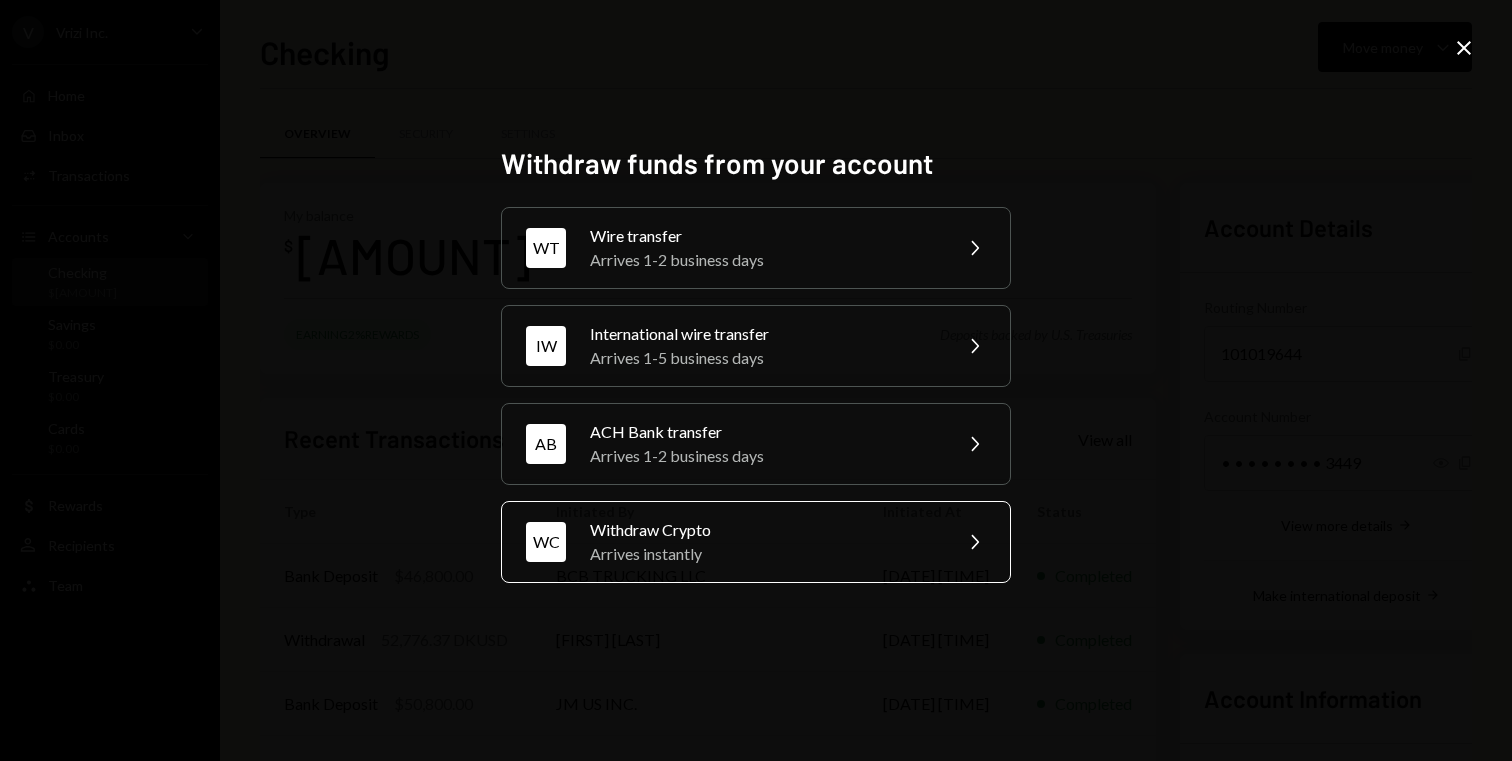click on "Arrives instantly" at bounding box center (764, 554) 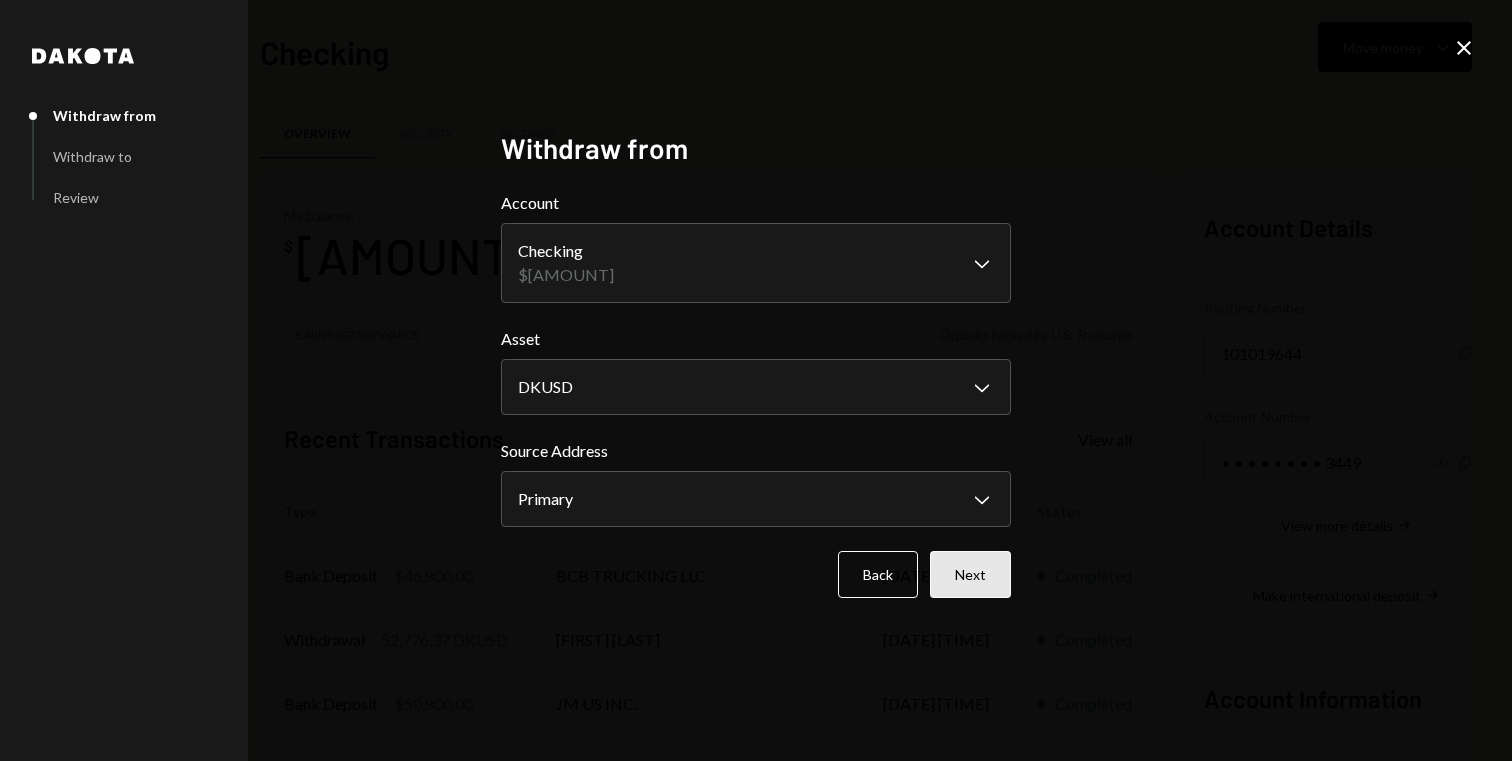 click on "Next" at bounding box center (970, 574) 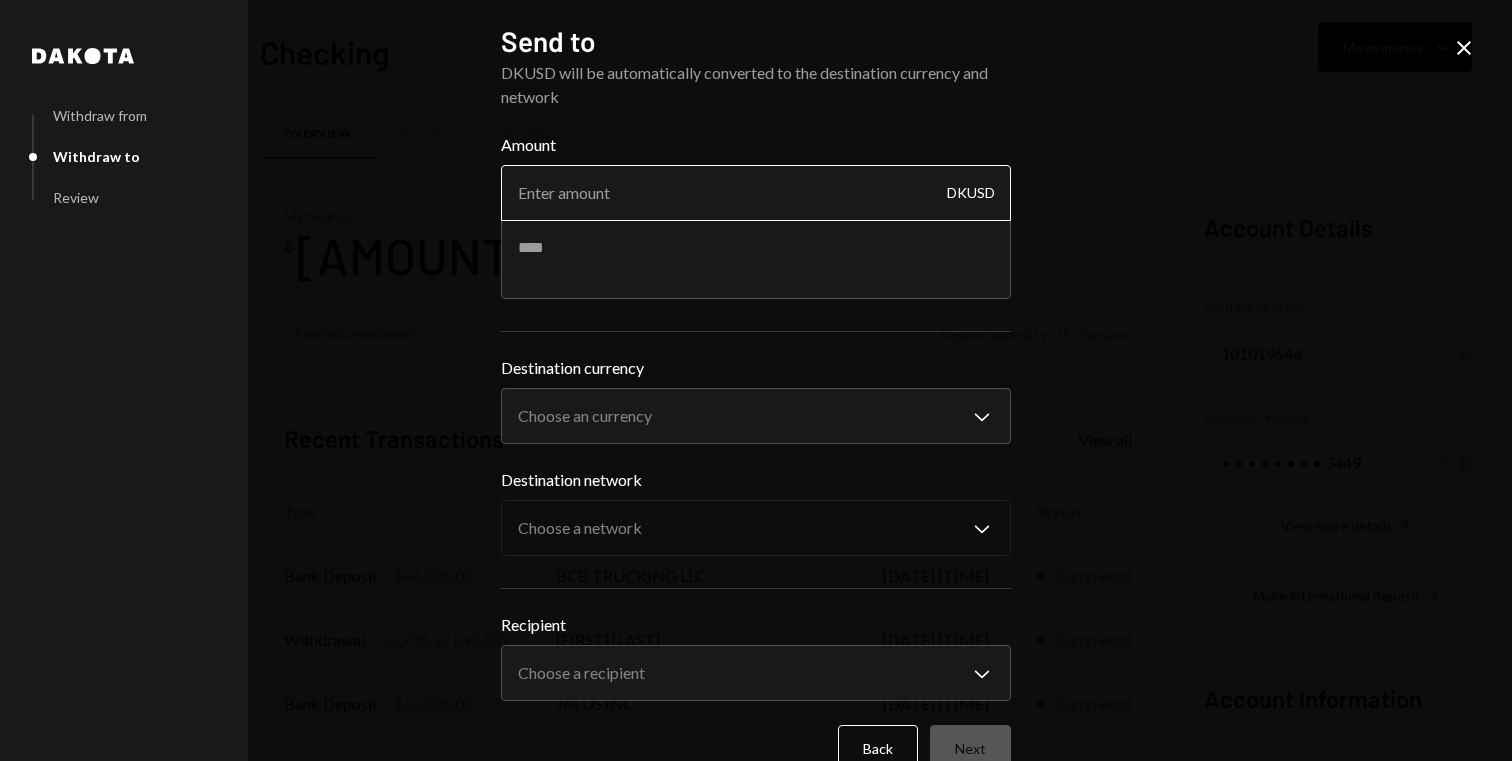 click on "Amount" at bounding box center [756, 193] 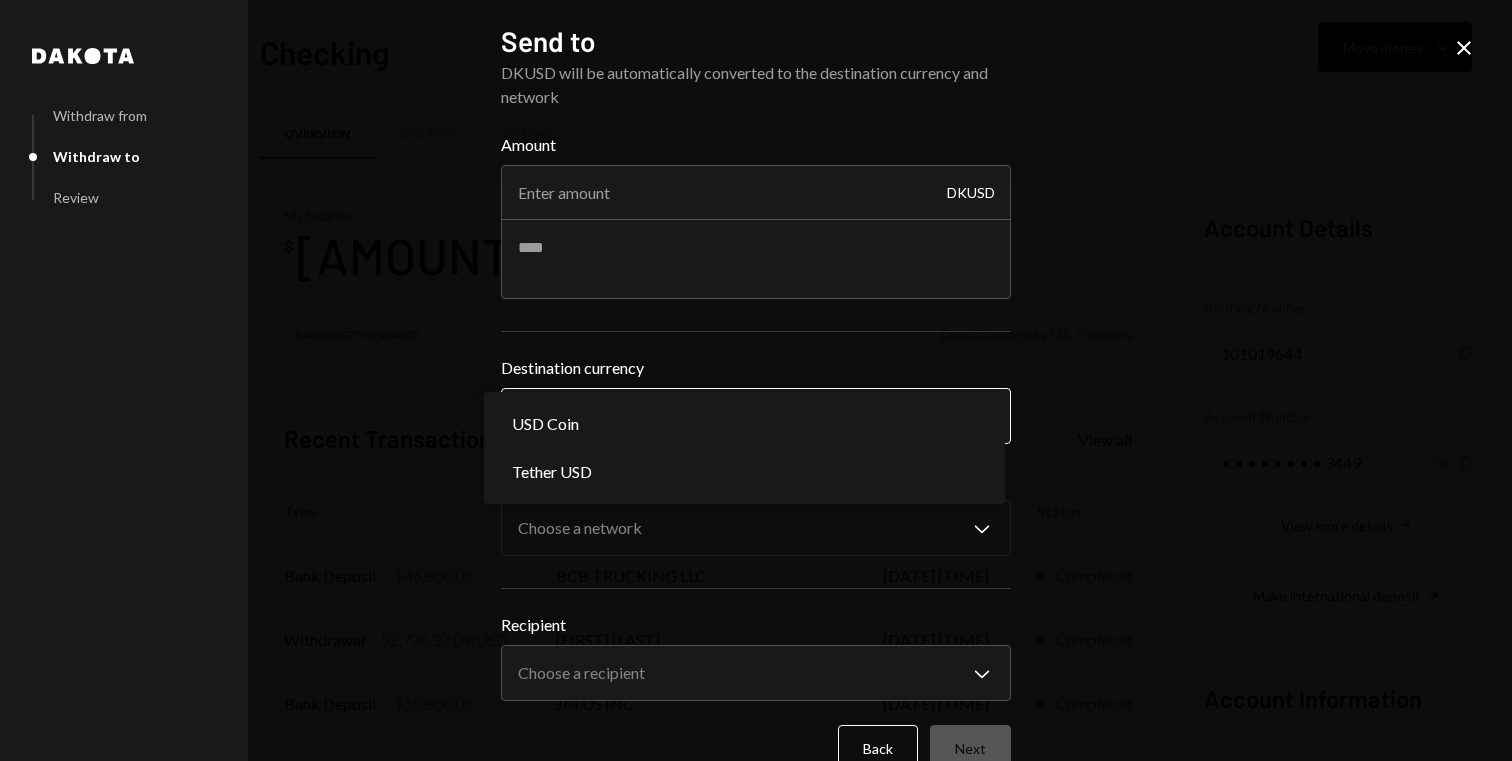 click on "V Vrizi Inc. Caret Down Home Home Inbox Inbox Activities Transactions Accounts Accounts Caret Down Checking $[AMOUNT] Savings $[AMOUNT] Treasury $[AMOUNT] Cards $[AMOUNT] Dollar Rewards User Recipients Team Team Checking Move money Caret Down Overview Security Settings My balance $ [AMOUNT] Earning  2%  Rewards Deposits backed by U.S. Treasuries Recent Transactions View all Type Initiated By Initiated At Status Bank Deposit $[AMOUNT] BCB TRUCKING LLC [DATE] [TIME] Completed Withdrawal [AMOUNT]  DKUSD [FIRST] [LAST] [DATE] [TIME] Completed Bank Deposit $[AMOUNT] JM US INC. [DATE] [TIME] Completed Bank Deposit $[AMOUNT] STARLIGHT EXPORT TRADING CORP. [DATE] [TIME] Completed Withdrawal [AMOUNT]  DKUSD [FIRST] [LAST] [DATE] [TIME] Completed Account Details Routing Number [NUMBER] Copy Account Number • • • • • • • •  [NUMBER] Show Copy View more details Right Arrow Make international deposit Right Arrow Account Information Money in (last 30 days) Up Right Arrow $[AMOUNT] Down Right Arrow" at bounding box center (756, 380) 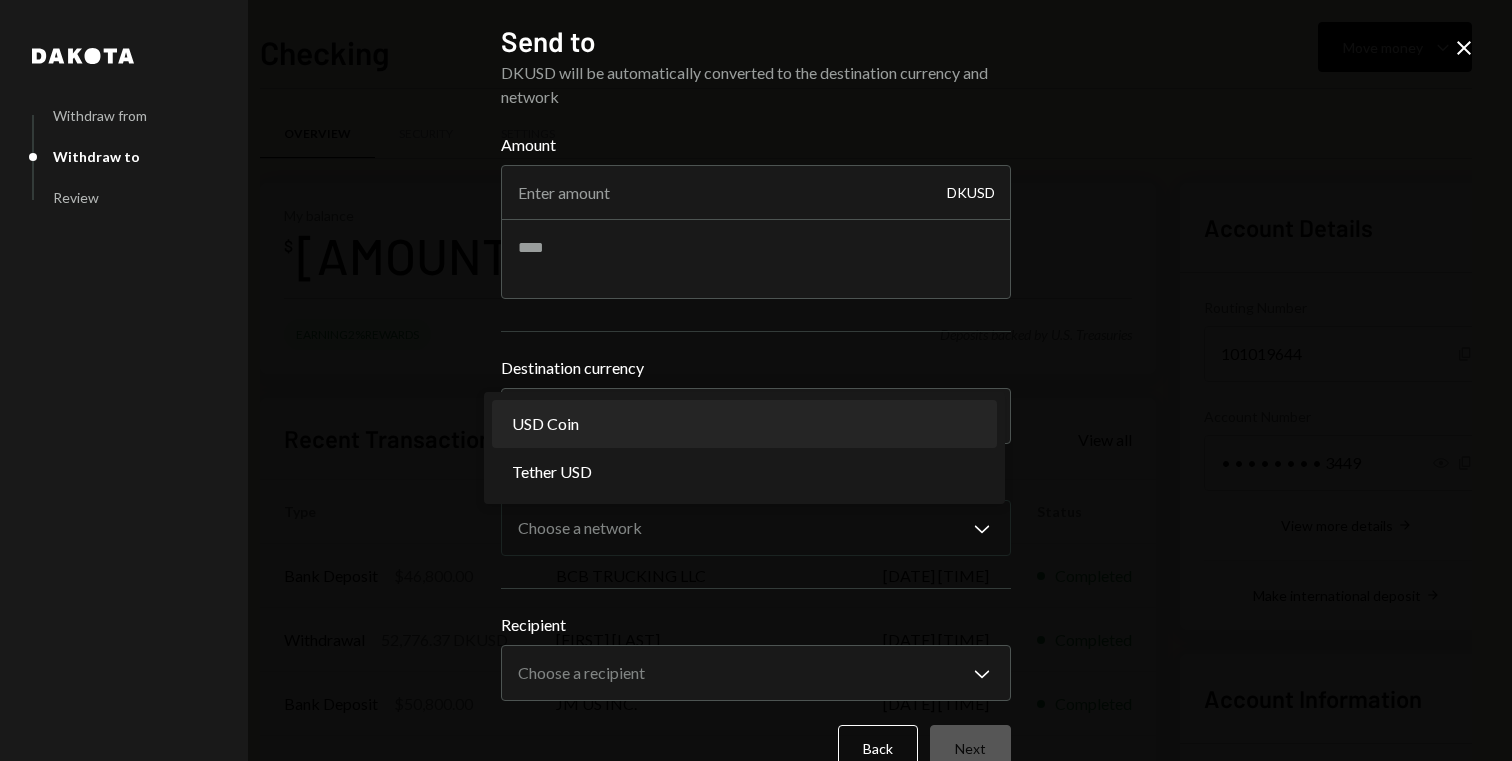 select on "****" 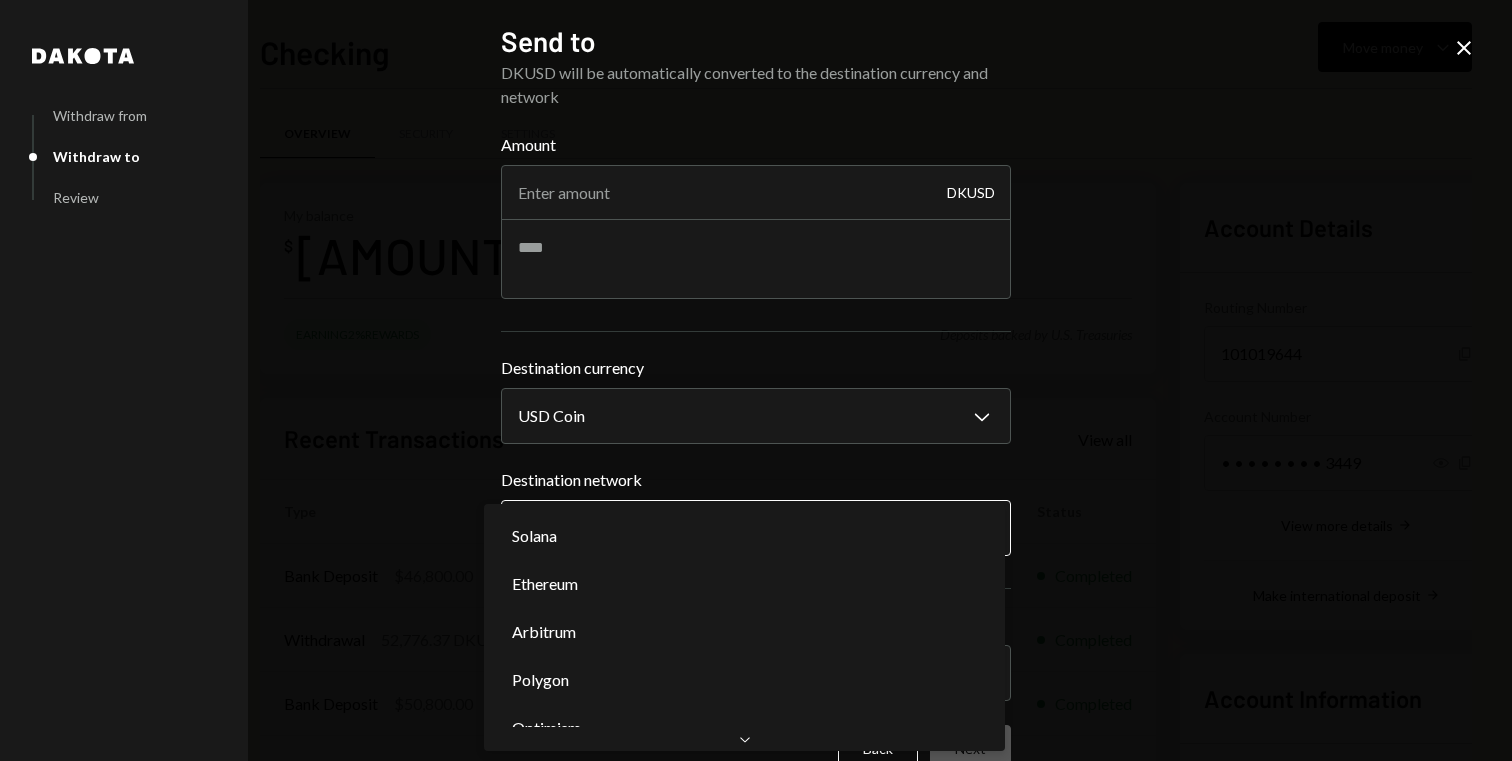 click on "V Vrizi Inc. Caret Down Home Home Inbox Inbox Activities Transactions Accounts Accounts Caret Down Checking $[AMOUNT] Savings $[AMOUNT] Treasury $[AMOUNT] Cards $[AMOUNT] Dollar Rewards User Recipients Team Team Checking Move money Caret Down Overview Security Settings My balance $ [AMOUNT] Earning  2%  Rewards Deposits backed by U.S. Treasuries Recent Transactions View all Type Initiated By Initiated At Status Bank Deposit $[AMOUNT] BCB TRUCKING LLC [DATE] [TIME] Completed Withdrawal [AMOUNT]  DKUSD [FIRST] [LAST] [DATE] [TIME] Completed Bank Deposit $[AMOUNT] JM US INC. [DATE] [TIME] Completed Bank Deposit $[AMOUNT] STARLIGHT EXPORT TRADING CORP. [DATE] [TIME] Completed Withdrawal [AMOUNT]  DKUSD [FIRST] [LAST] [DATE] [TIME] Completed Account Details Routing Number [NUMBER] Copy Account Number • • • • • • • •  [NUMBER] Show Copy View more details Right Arrow Make international deposit Right Arrow Account Information Money in (last 30 days) Up Right Arrow $[AMOUNT] Down Right Arrow" at bounding box center (756, 380) 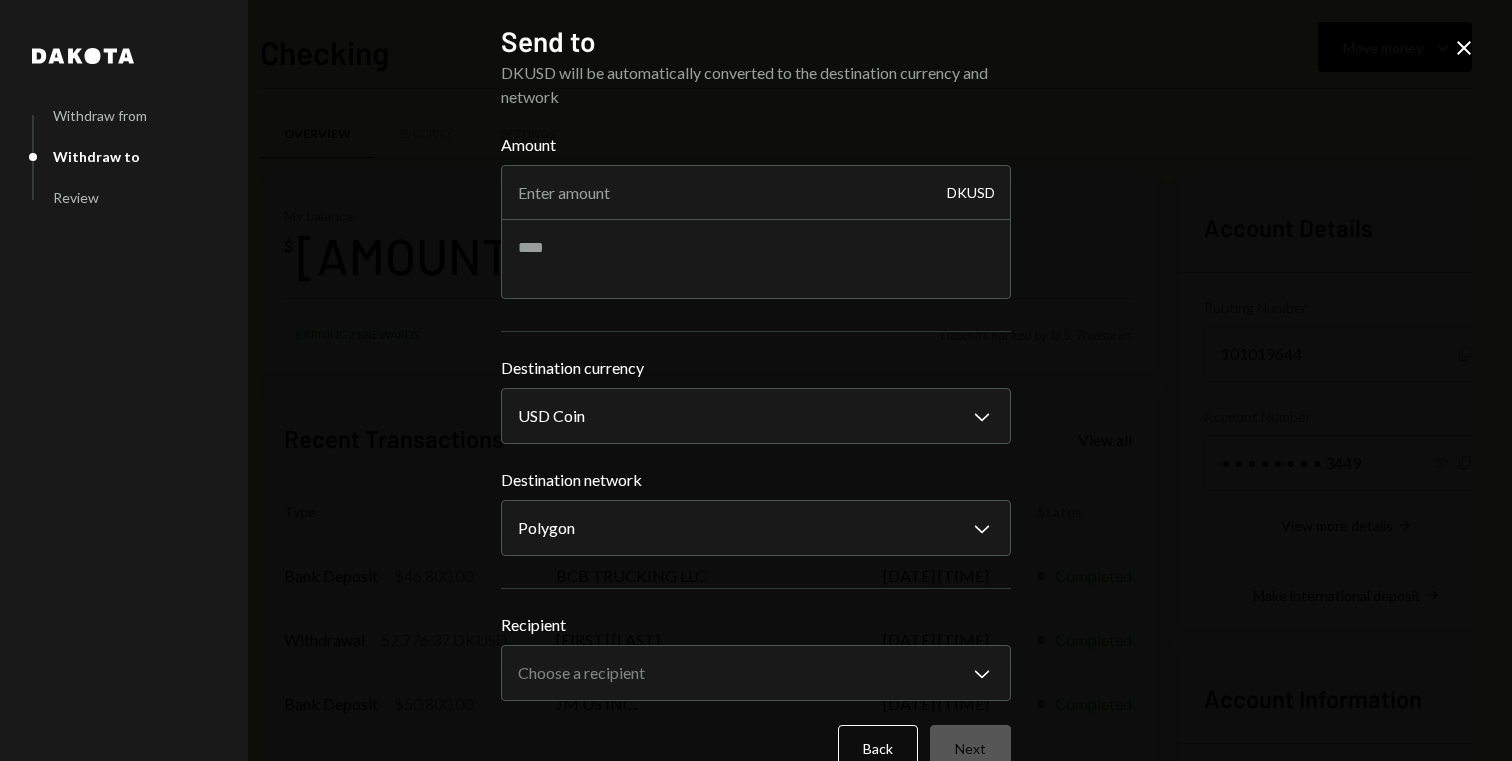 click on "Recipient" at bounding box center [756, 625] 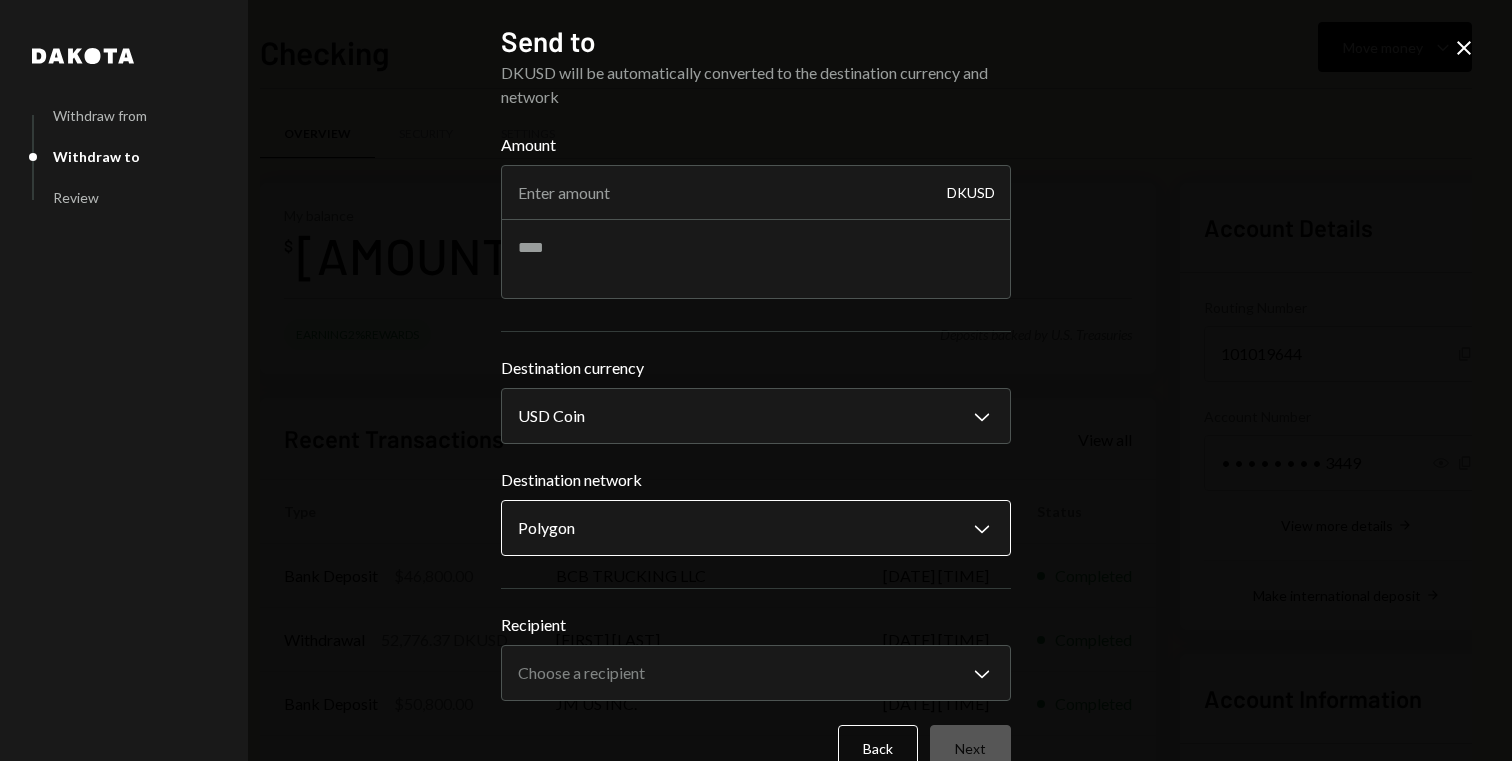 click on "V Vrizi Inc. Caret Down Home Home Inbox Inbox Activities Transactions Accounts Accounts Caret Down Checking $[AMOUNT] Savings $[AMOUNT] Treasury $[AMOUNT] Cards $[AMOUNT] Dollar Rewards User Recipients Team Team Checking Move money Caret Down Overview Security Settings My balance $ [AMOUNT] Earning  2%  Rewards Deposits backed by U.S. Treasuries Recent Transactions View all Type Initiated By Initiated At Status Bank Deposit $[AMOUNT] BCB TRUCKING LLC [DATE] [TIME] Completed Withdrawal [AMOUNT]  DKUSD [FIRST] [LAST] [DATE] [TIME] Completed Bank Deposit $[AMOUNT] JM US INC. [DATE] [TIME] Completed Bank Deposit $[AMOUNT] STARLIGHT EXPORT TRADING CORP. [DATE] [TIME] Completed Withdrawal [AMOUNT]  DKUSD [FIRST] [LAST] [DATE] [TIME] Completed Account Details Routing Number [NUMBER] Copy Account Number • • • • • • • •  [NUMBER] Show Copy View more details Right Arrow Make international deposit Right Arrow Account Information Money in (last 30 days) Up Right Arrow $[AMOUNT] Down Right Arrow" at bounding box center (756, 380) 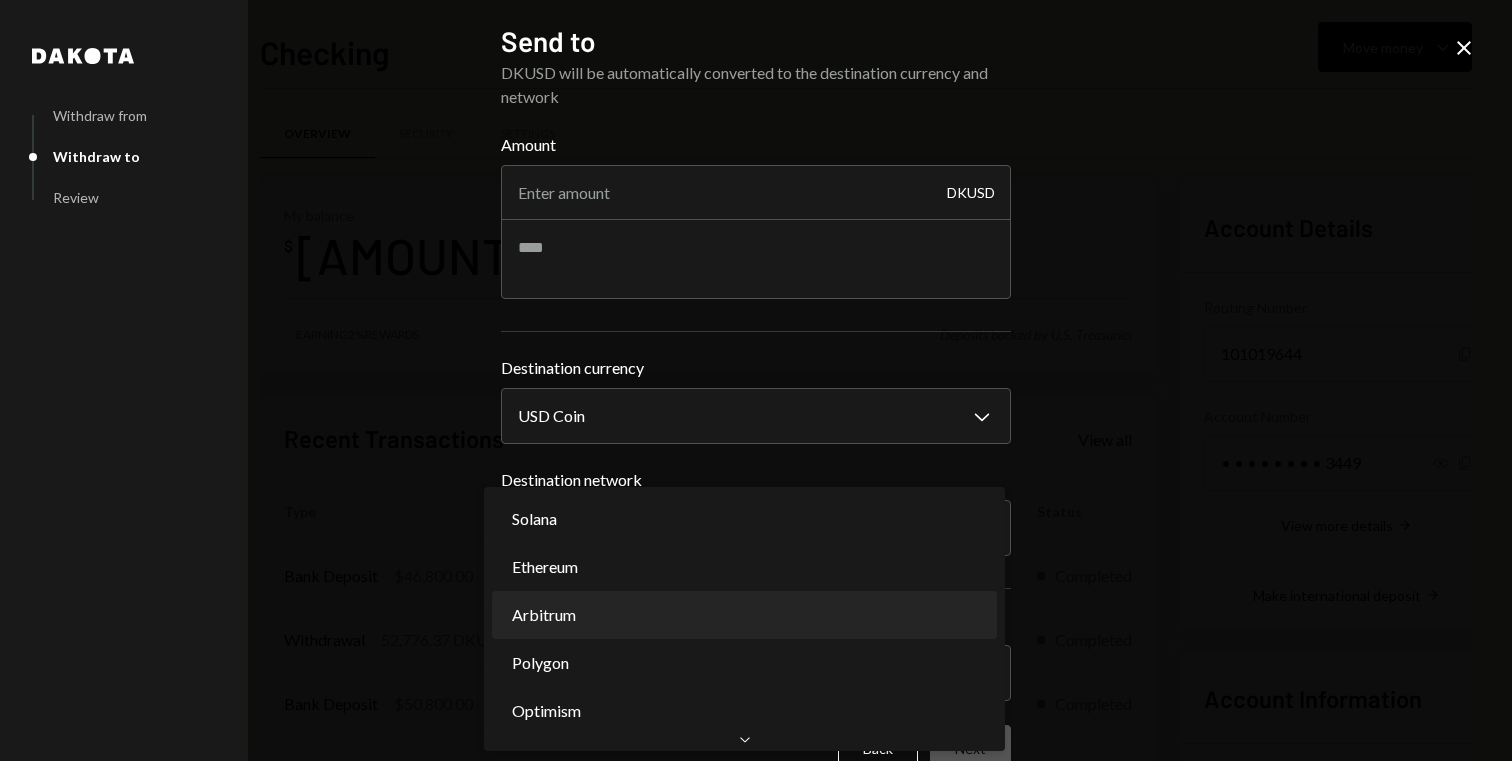 scroll, scrollTop: 0, scrollLeft: 0, axis: both 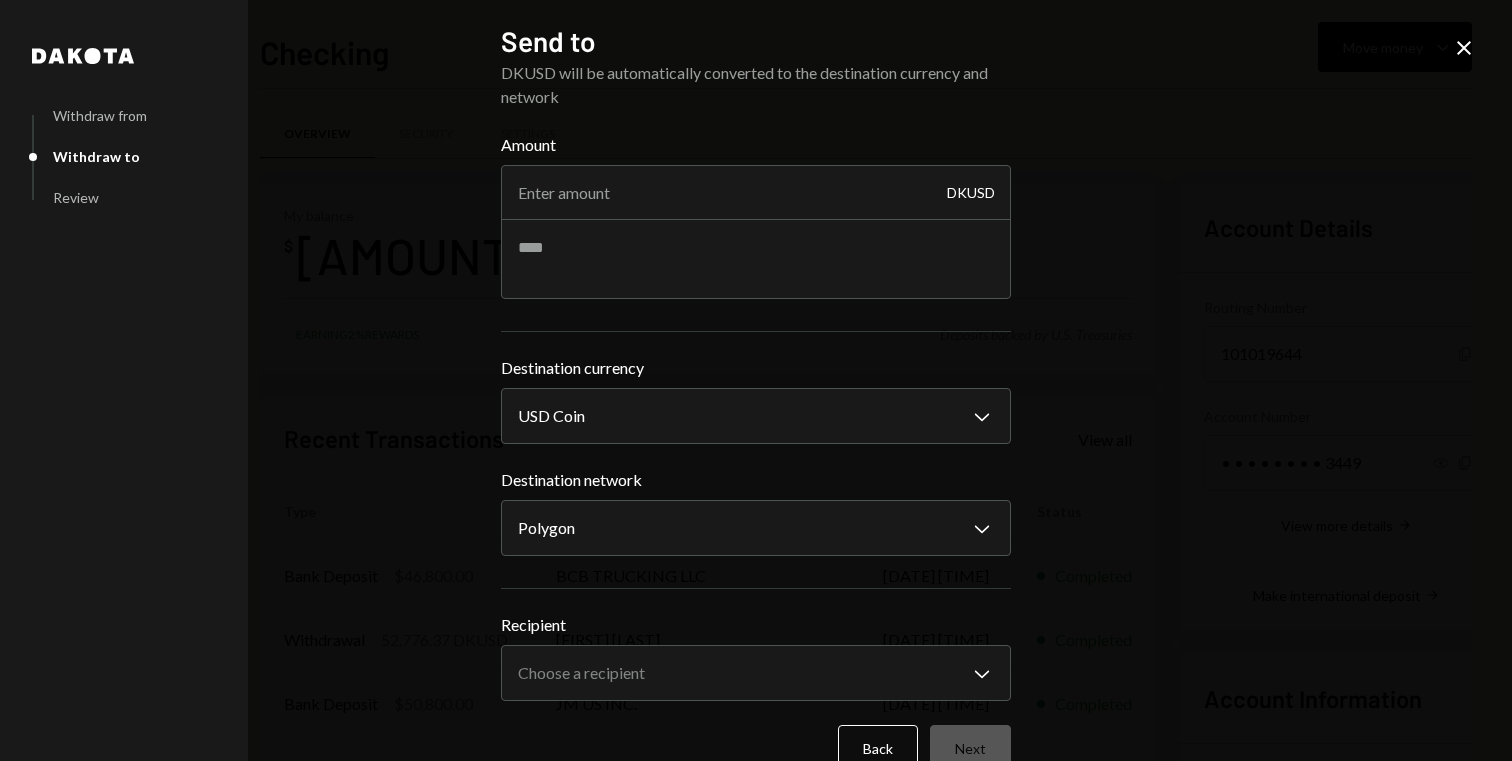 click on "**********" at bounding box center (756, 512) 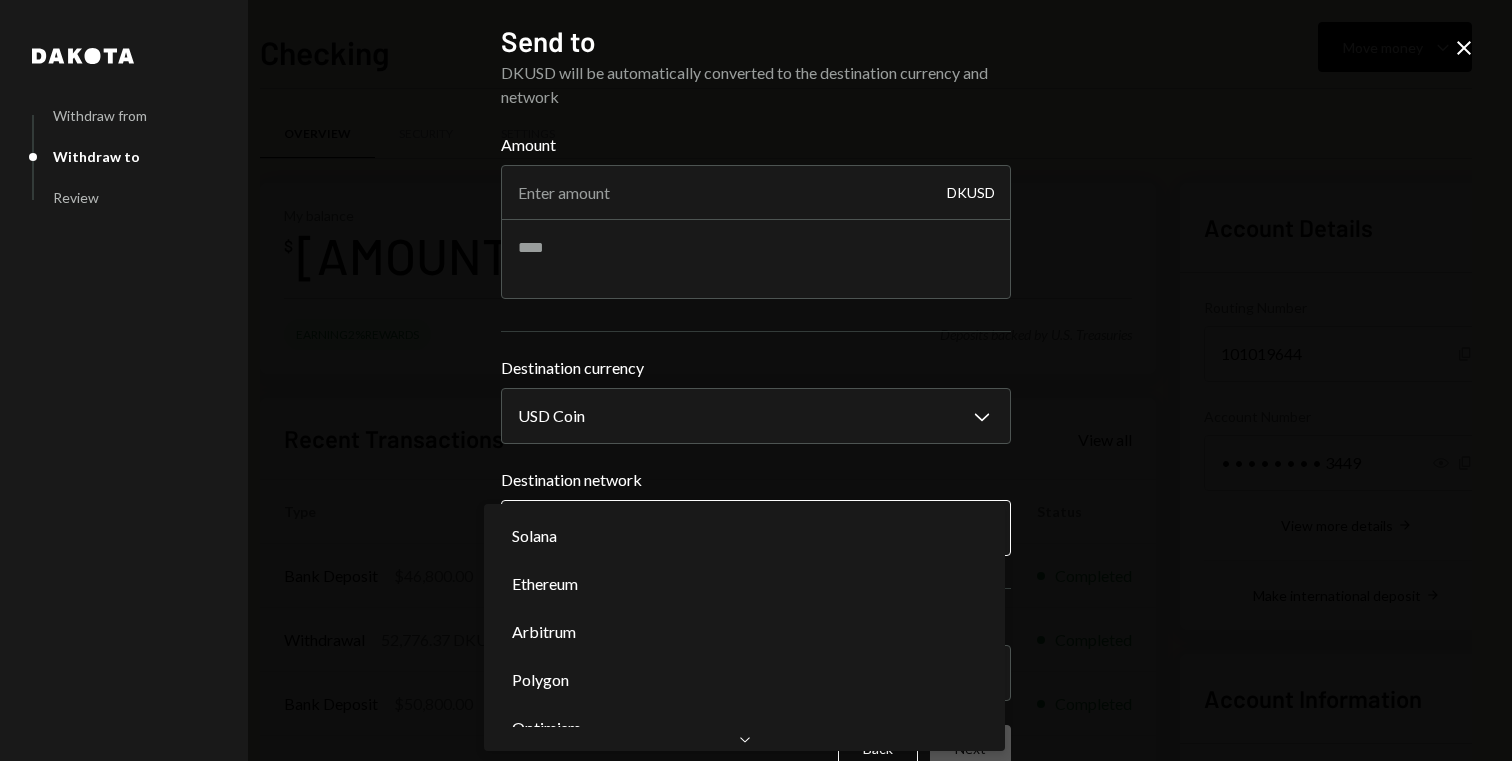click on "V Vrizi Inc. Caret Down Home Home Inbox Inbox Activities Transactions Accounts Accounts Caret Down Checking $[AMOUNT] Savings $[AMOUNT] Treasury $[AMOUNT] Cards $[AMOUNT] Dollar Rewards User Recipients Team Team Checking Move money Caret Down Overview Security Settings My balance $ [AMOUNT] Earning  2%  Rewards Deposits backed by U.S. Treasuries Recent Transactions View all Type Initiated By Initiated At Status Bank Deposit $[AMOUNT] BCB TRUCKING LLC [DATE] [TIME] Completed Withdrawal [AMOUNT]  DKUSD [FIRST] [LAST] [DATE] [TIME] Completed Bank Deposit $[AMOUNT] JM US INC. [DATE] [TIME] Completed Bank Deposit $[AMOUNT] STARLIGHT EXPORT TRADING CORP. [DATE] [TIME] Completed Withdrawal [AMOUNT]  DKUSD [FIRST] [LAST] [DATE] [TIME] Completed Account Details Routing Number [NUMBER] Copy Account Number • • • • • • • •  [NUMBER] Show Copy View more details Right Arrow Make international deposit Right Arrow Account Information Money in (last 30 days) Up Right Arrow $[AMOUNT] Down Right Arrow" at bounding box center [756, 380] 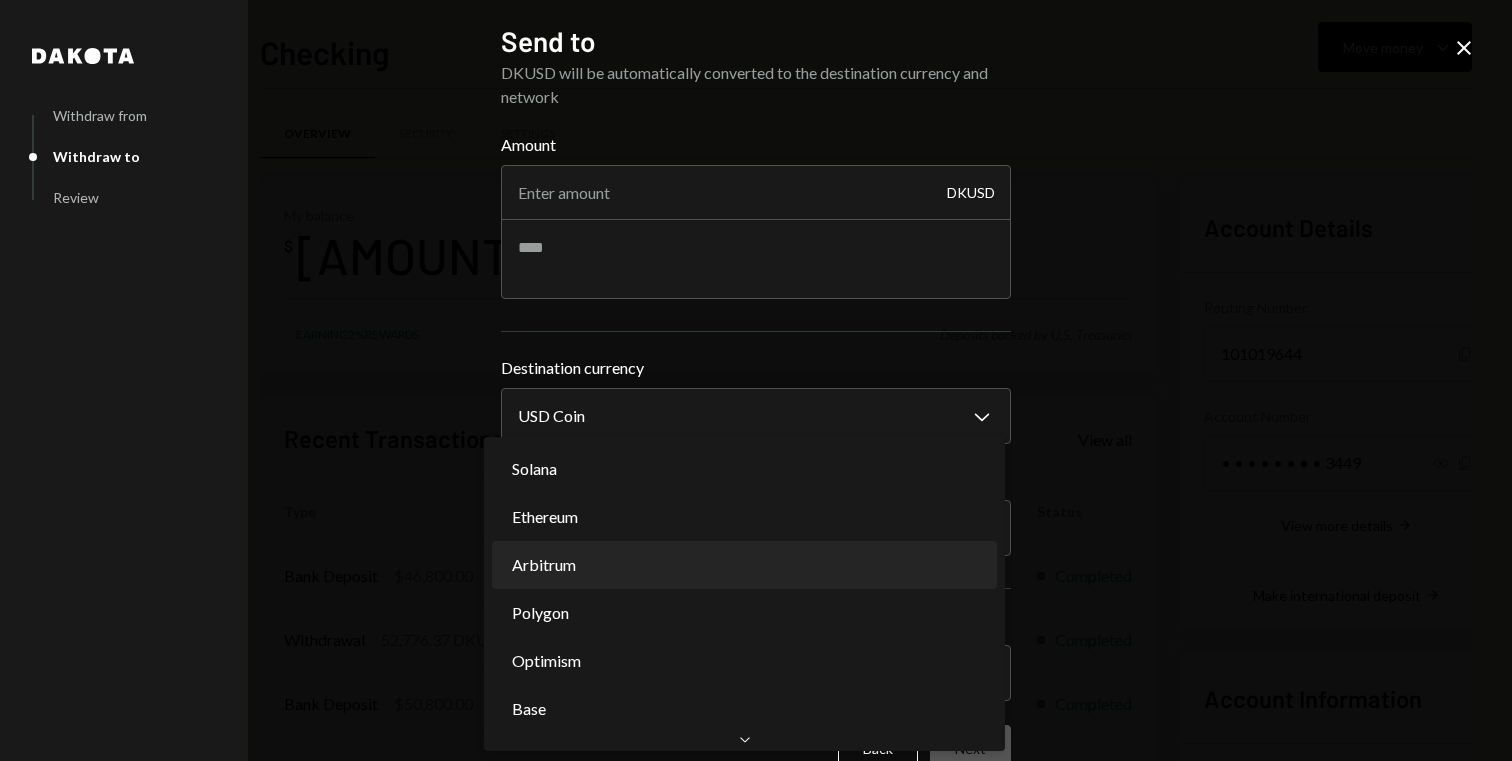 scroll, scrollTop: 0, scrollLeft: 0, axis: both 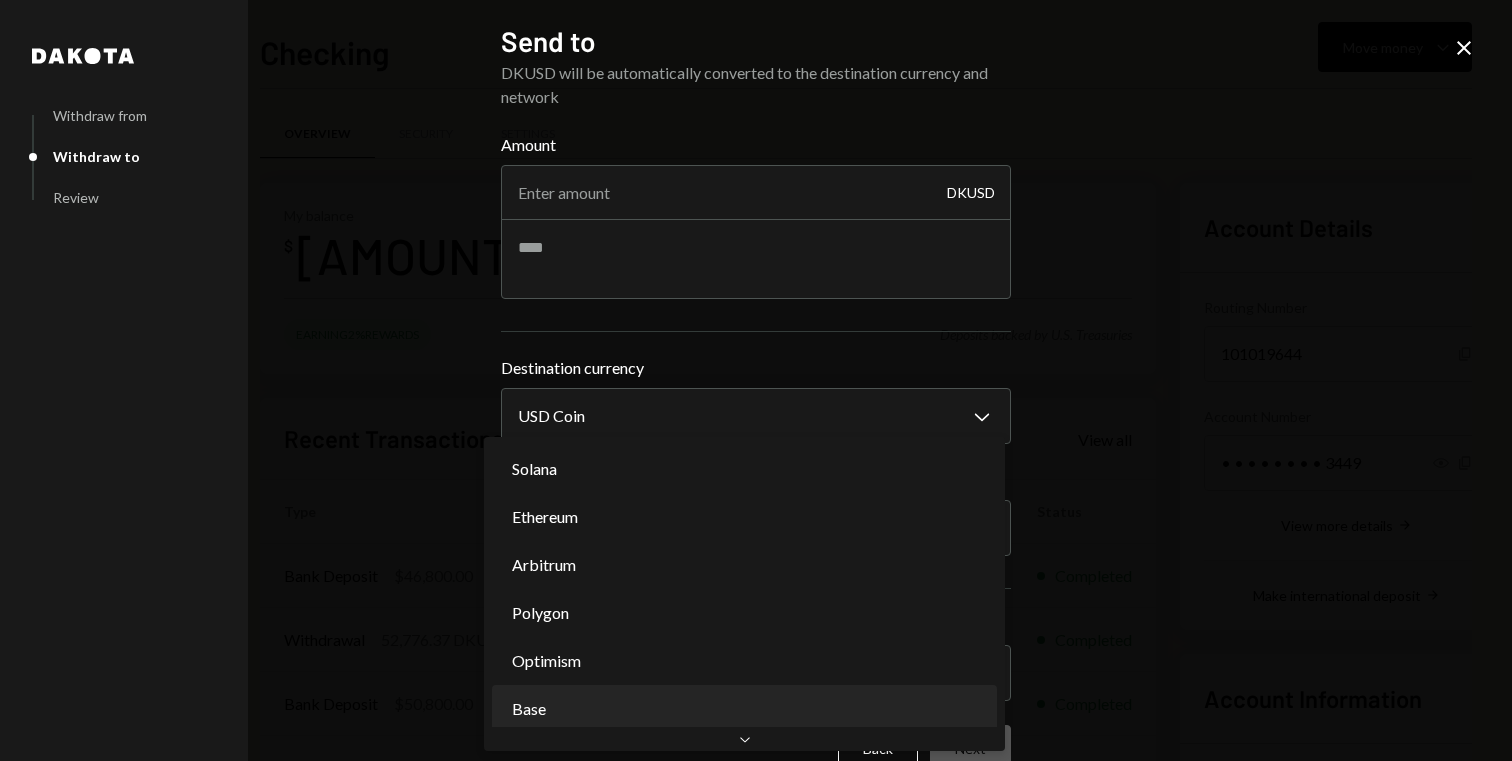 select on "**********" 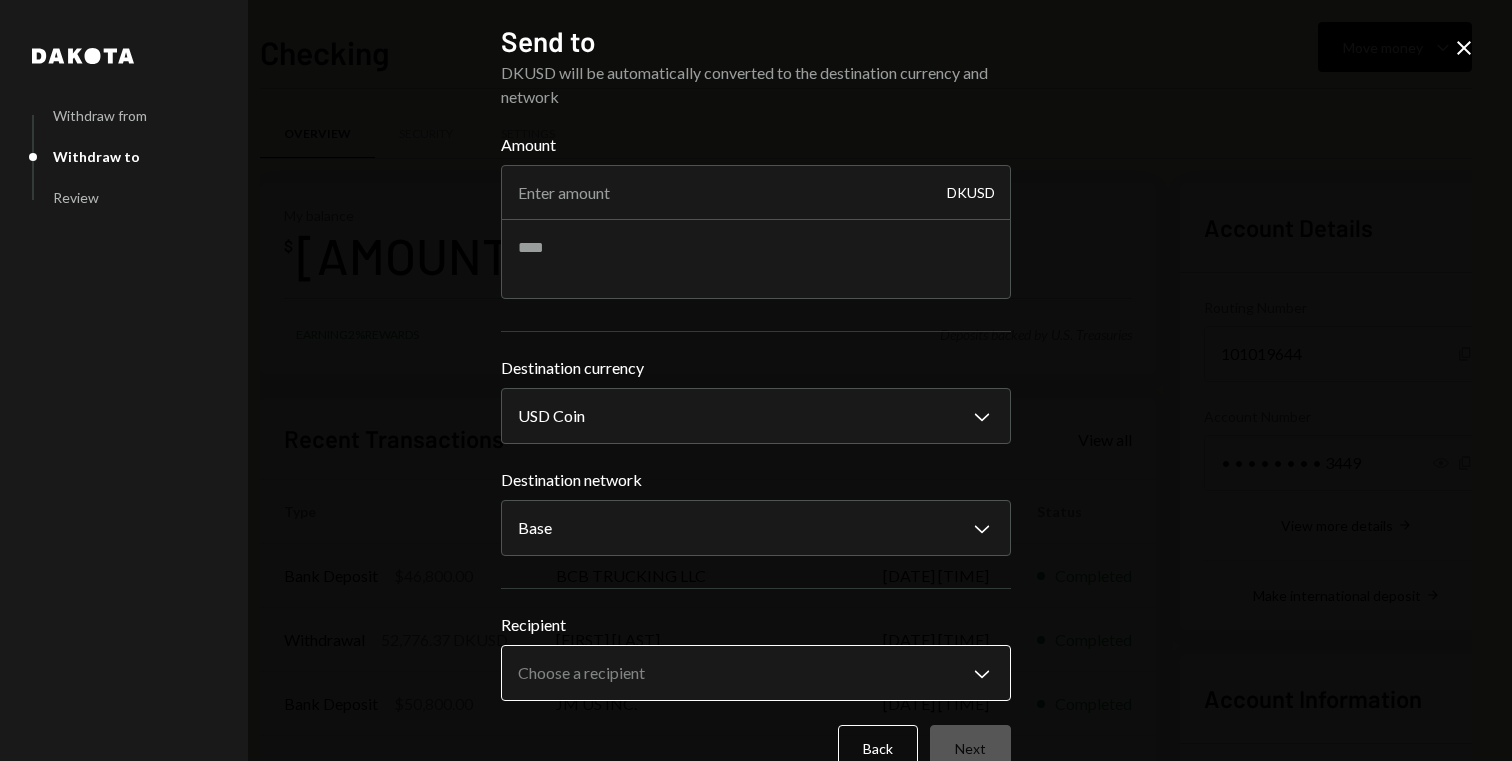 click on "V Vrizi Inc. Caret Down Home Home Inbox Inbox Activities Transactions Accounts Accounts Caret Down Checking $[AMOUNT] Savings $[AMOUNT] Treasury $[AMOUNT] Cards $[AMOUNT] Dollar Rewards User Recipients Team Team Checking Move money Caret Down Overview Security Settings My balance $ [AMOUNT] Earning  2%  Rewards Deposits backed by U.S. Treasuries Recent Transactions View all Type Initiated By Initiated At Status Bank Deposit $[AMOUNT] BCB TRUCKING LLC [DATE] [TIME] Completed Withdrawal [AMOUNT]  DKUSD [FIRST] [LAST] [DATE] [TIME] Completed Bank Deposit $[AMOUNT] JM US INC. [DATE] [TIME] Completed Bank Deposit $[AMOUNT] STARLIGHT EXPORT TRADING CORP. [DATE] [TIME] Completed Withdrawal [AMOUNT]  DKUSD [FIRST] [LAST] [DATE] [TIME] Completed Account Details Routing Number [NUMBER] Copy Account Number • • • • • • • •  [NUMBER] Show Copy View more details Right Arrow Make international deposit Right Arrow Account Information Money in (last 30 days) Up Right Arrow $[AMOUNT] Down Right Arrow" at bounding box center [756, 380] 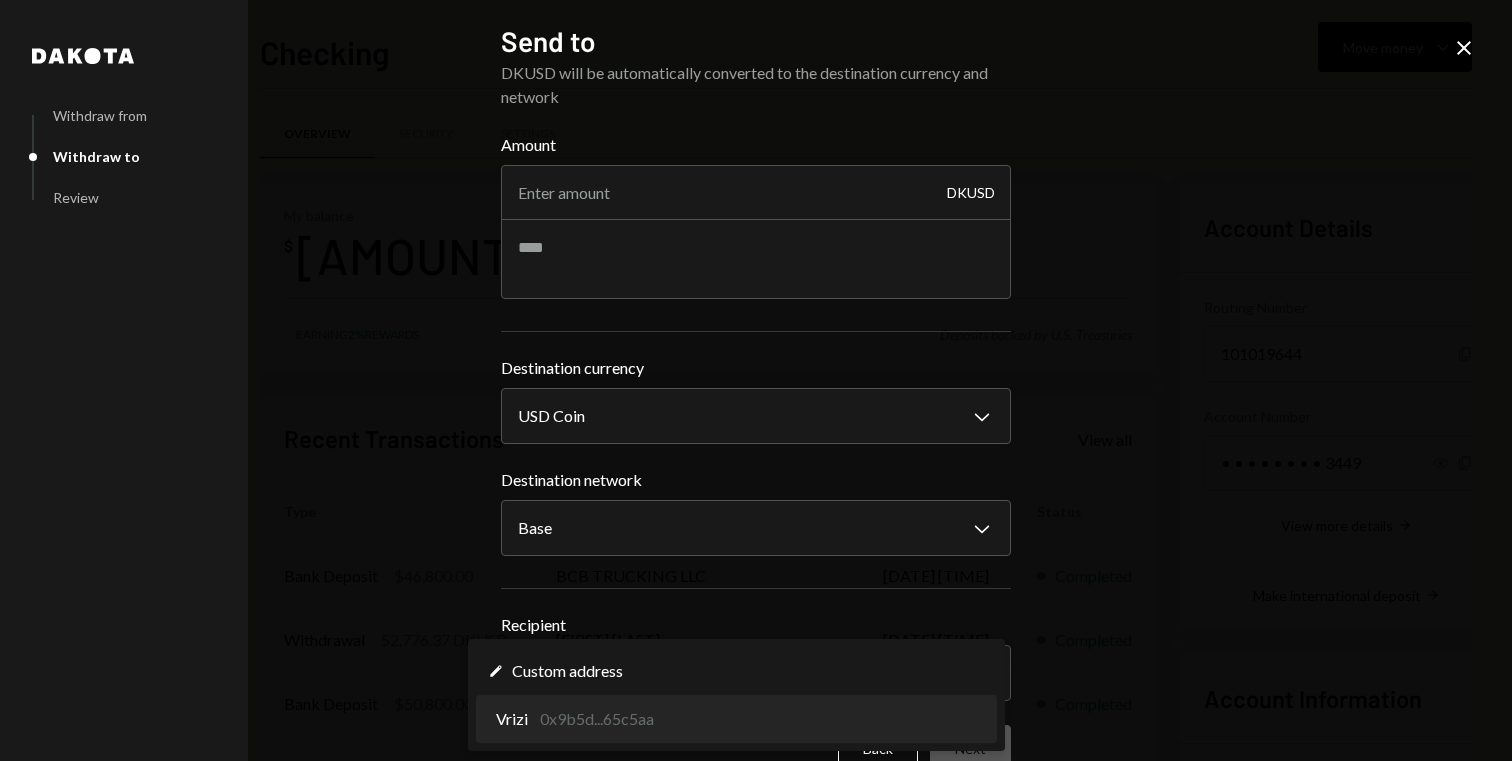 select on "**********" 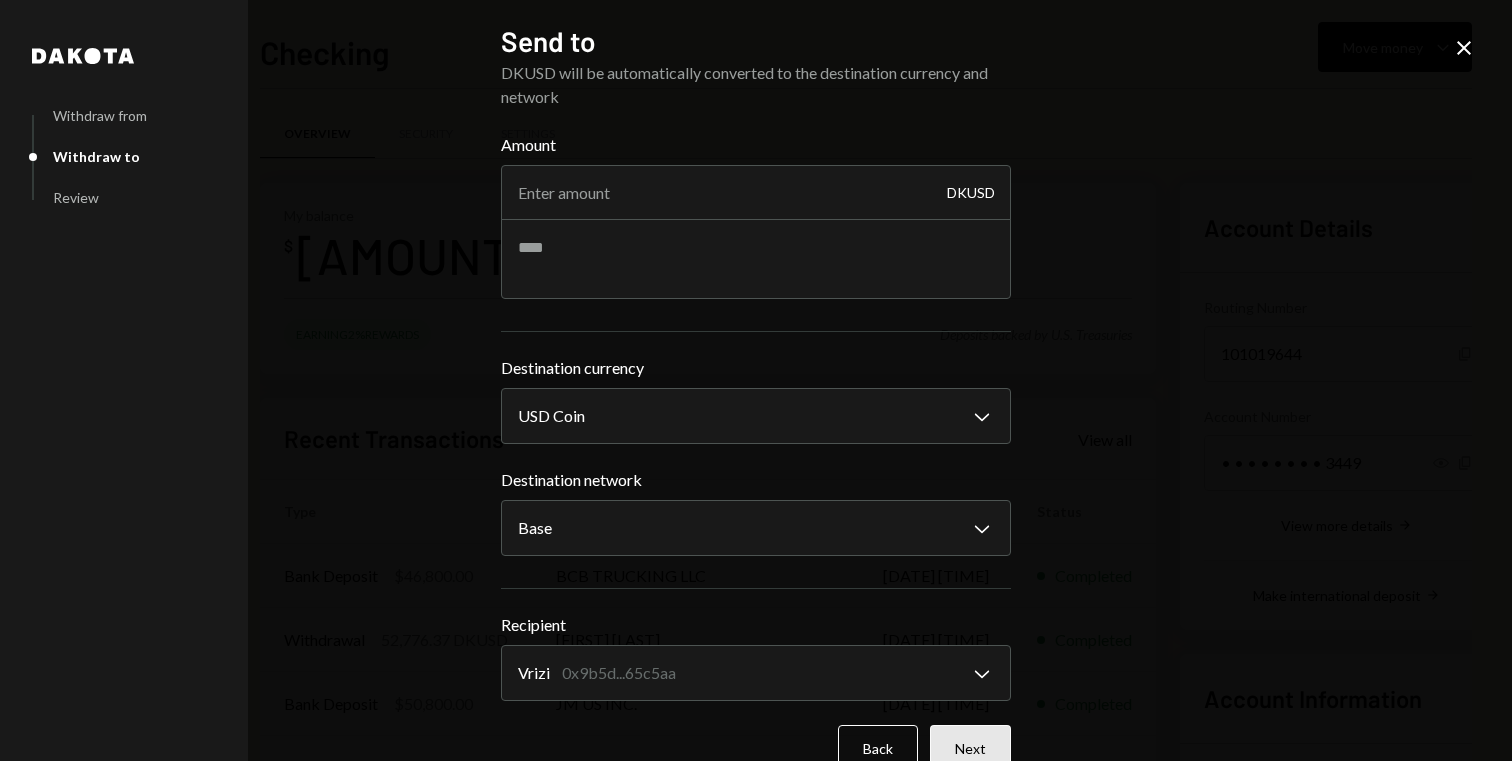 click on "Next" at bounding box center (970, 748) 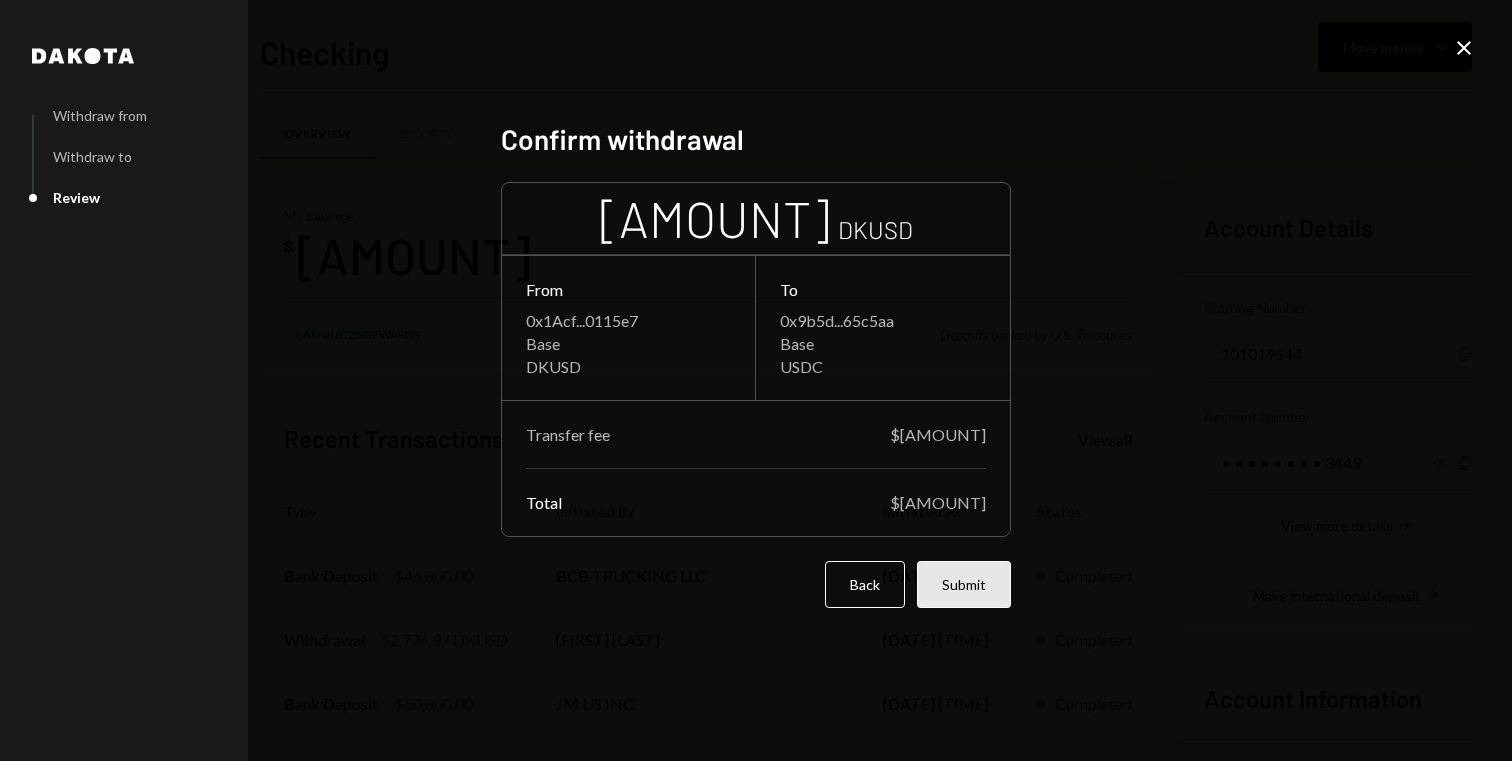 click on "Submit" at bounding box center (964, 584) 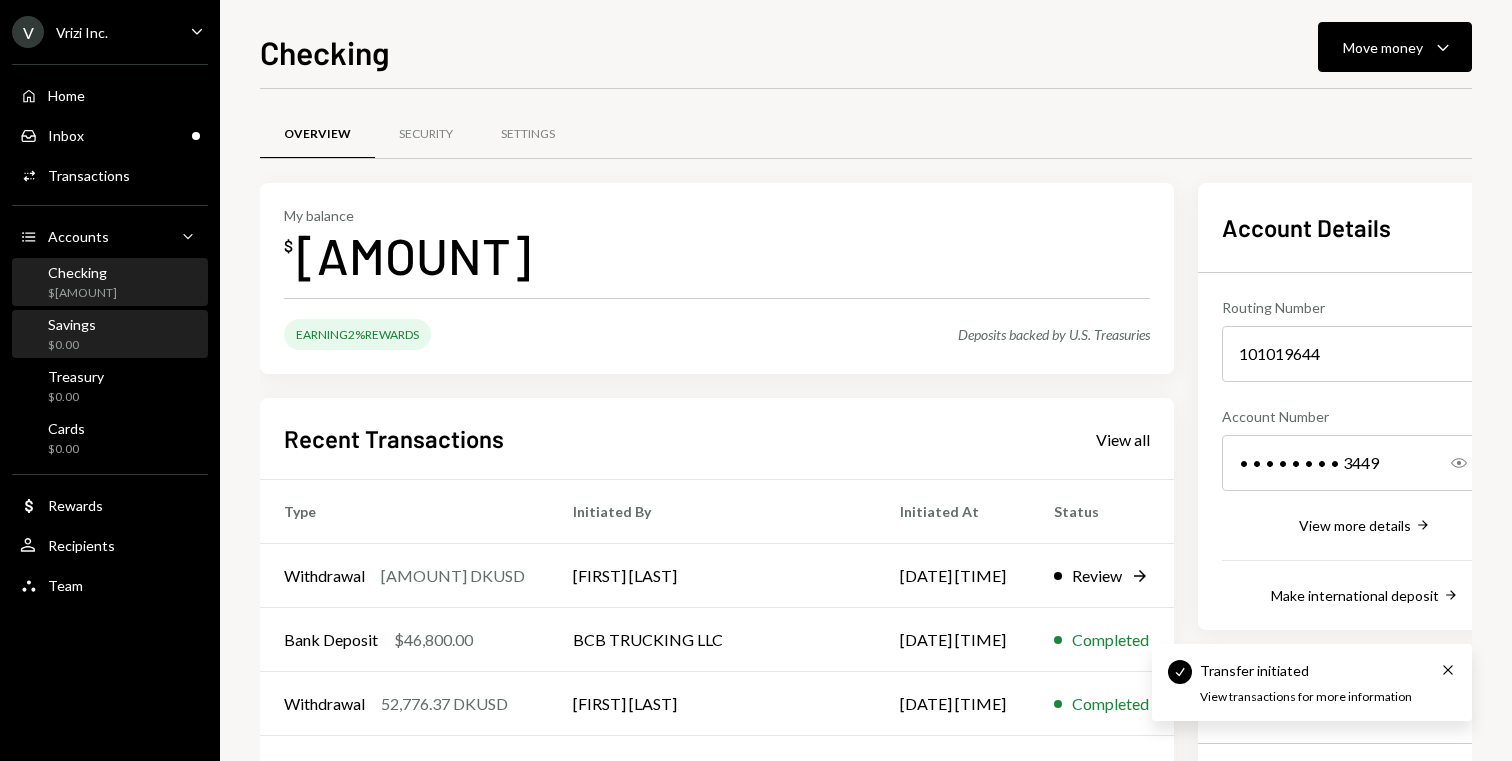 click on "Savings $0.00" at bounding box center (110, 335) 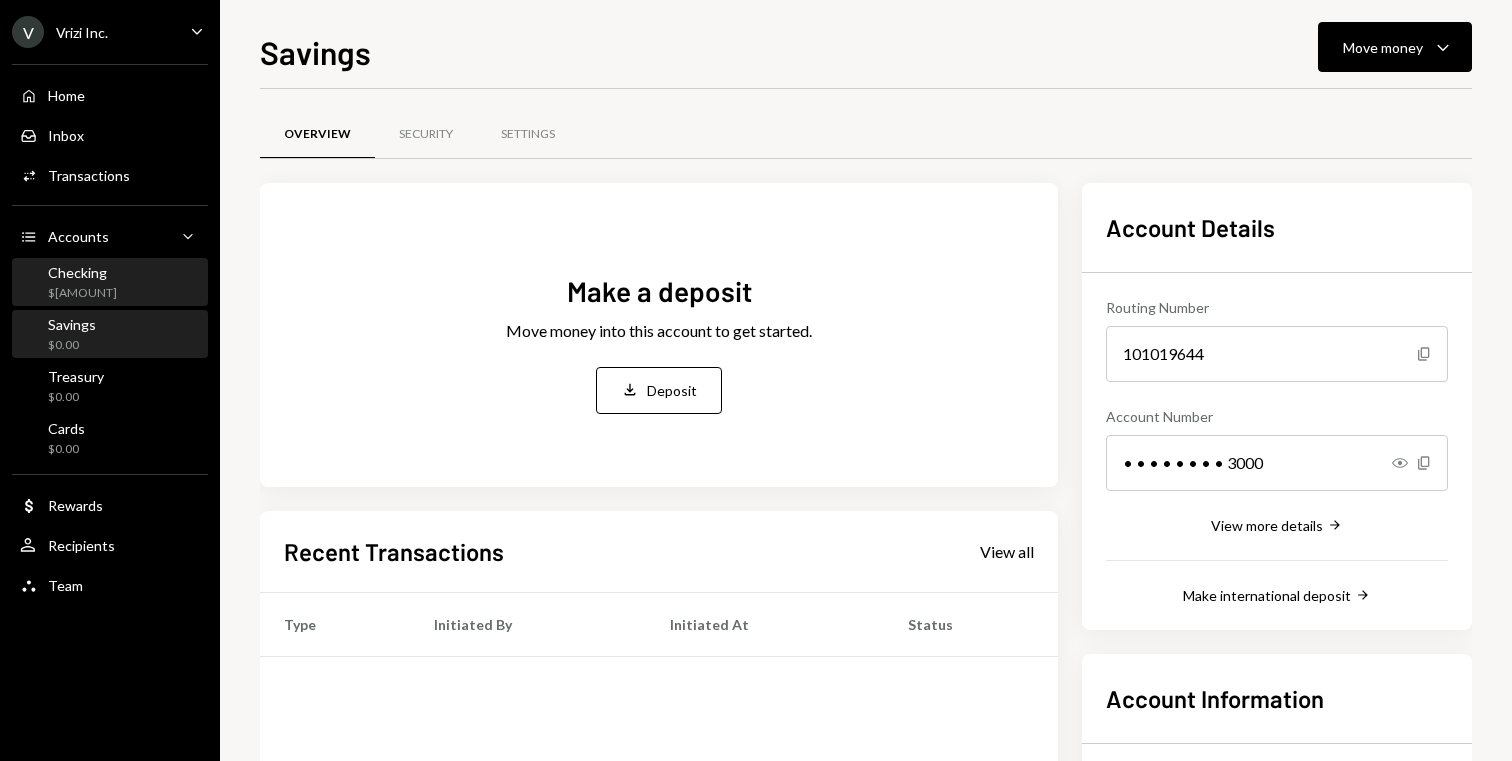 click on "Checking $[AMOUNT]" at bounding box center [110, 283] 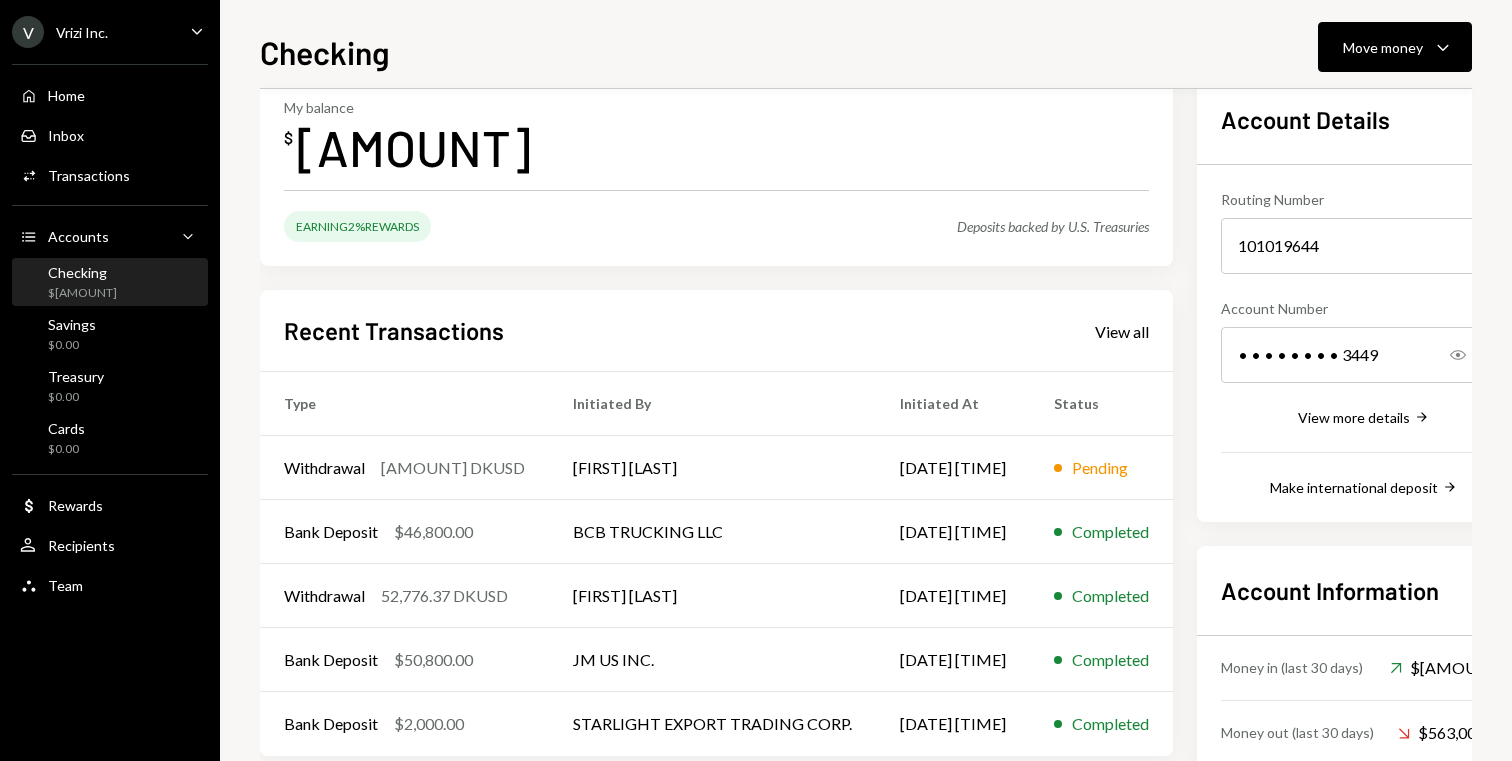 scroll, scrollTop: 114, scrollLeft: 0, axis: vertical 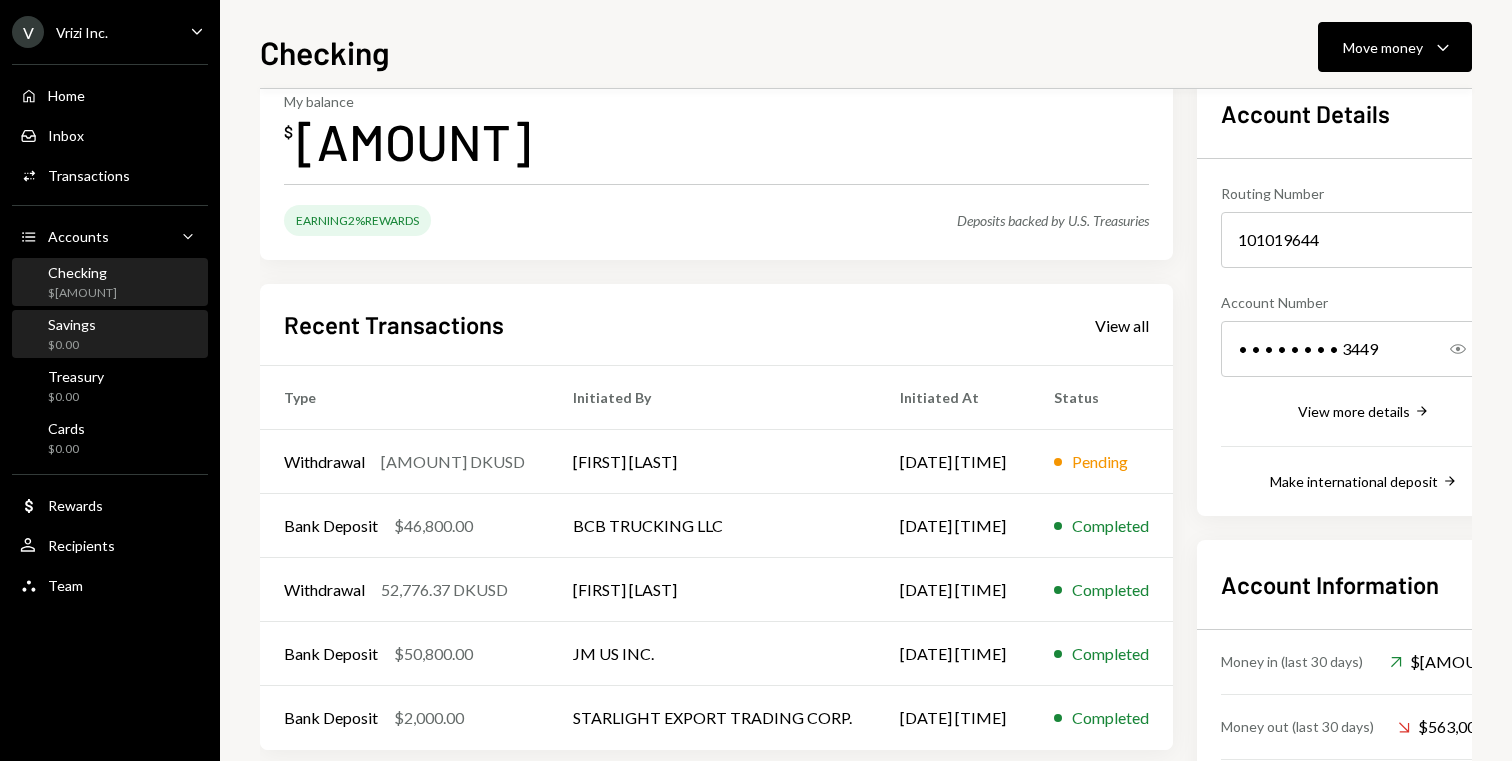 click on "Savings $0.00" at bounding box center [110, 335] 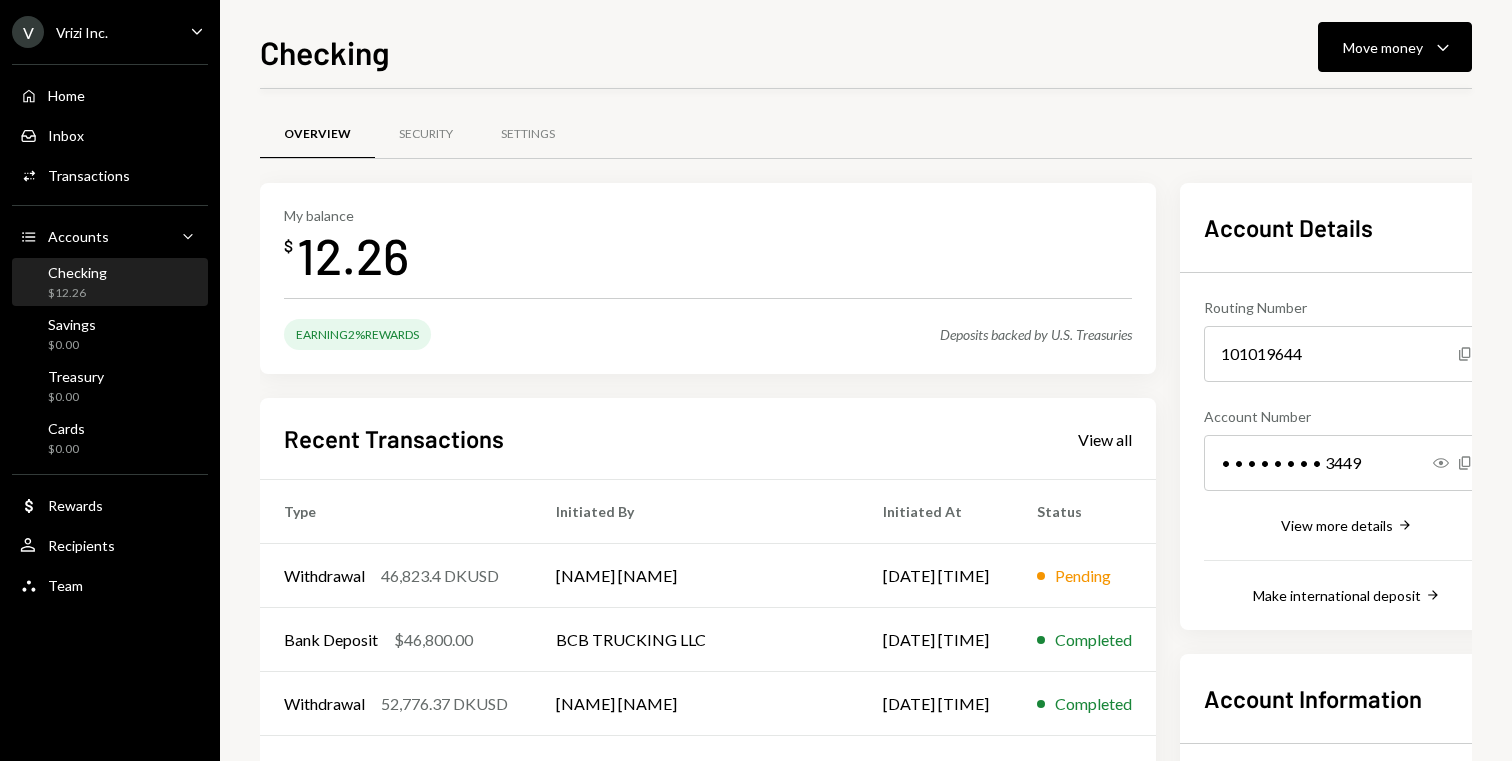 scroll, scrollTop: 0, scrollLeft: 0, axis: both 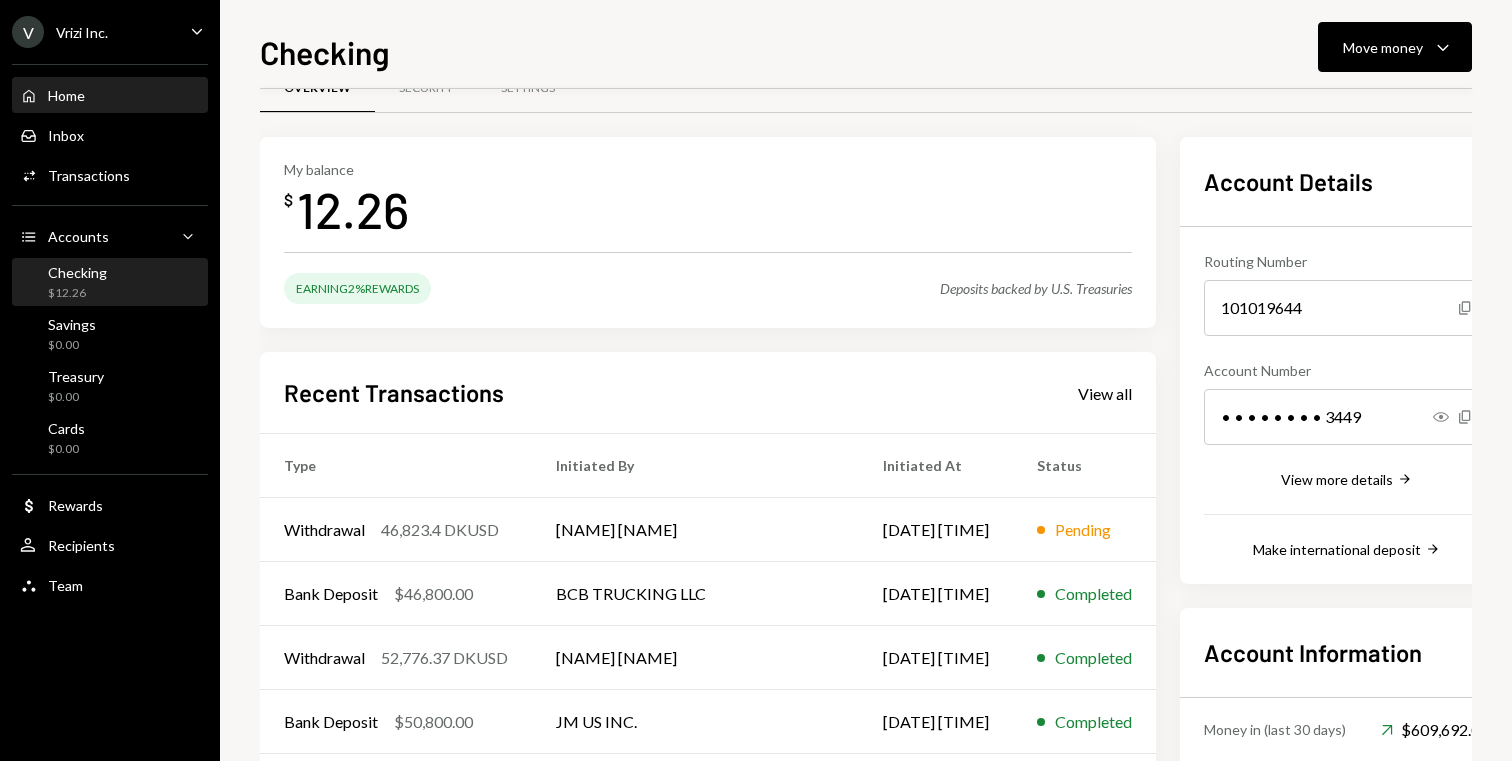 click on "Home Home" at bounding box center [110, 96] 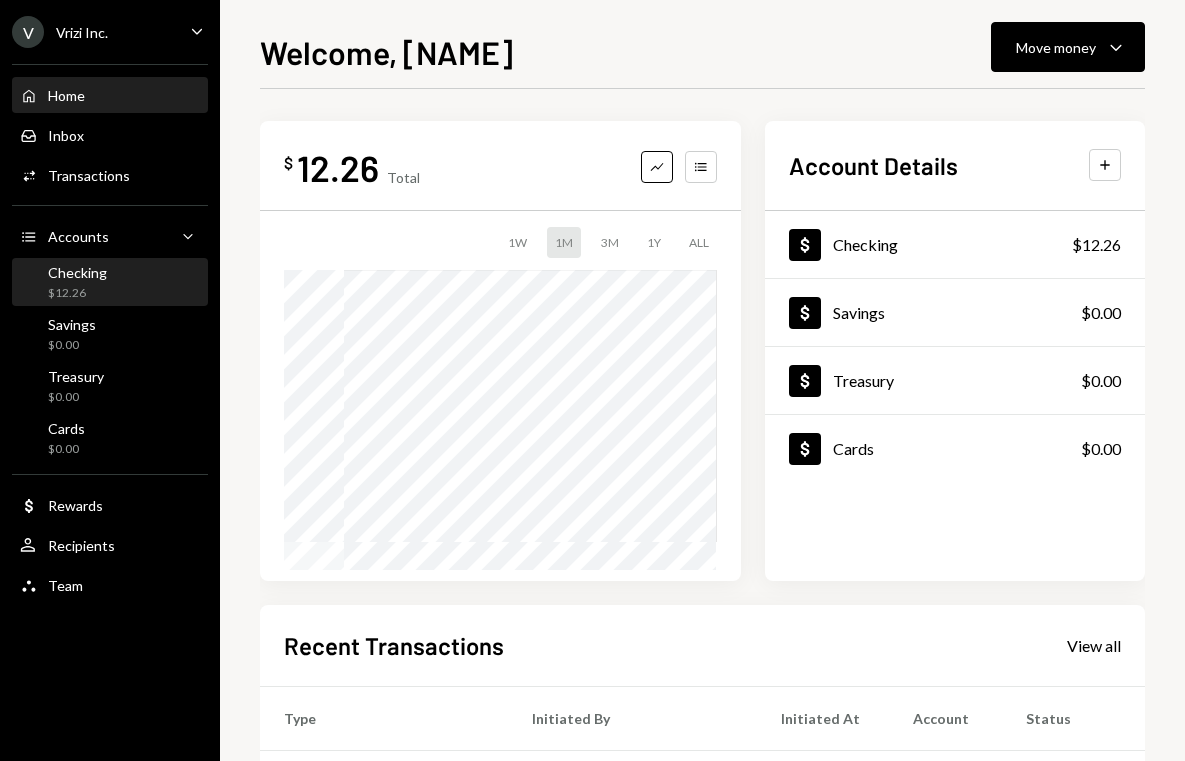 click on "Checking $12.26" at bounding box center (110, 283) 